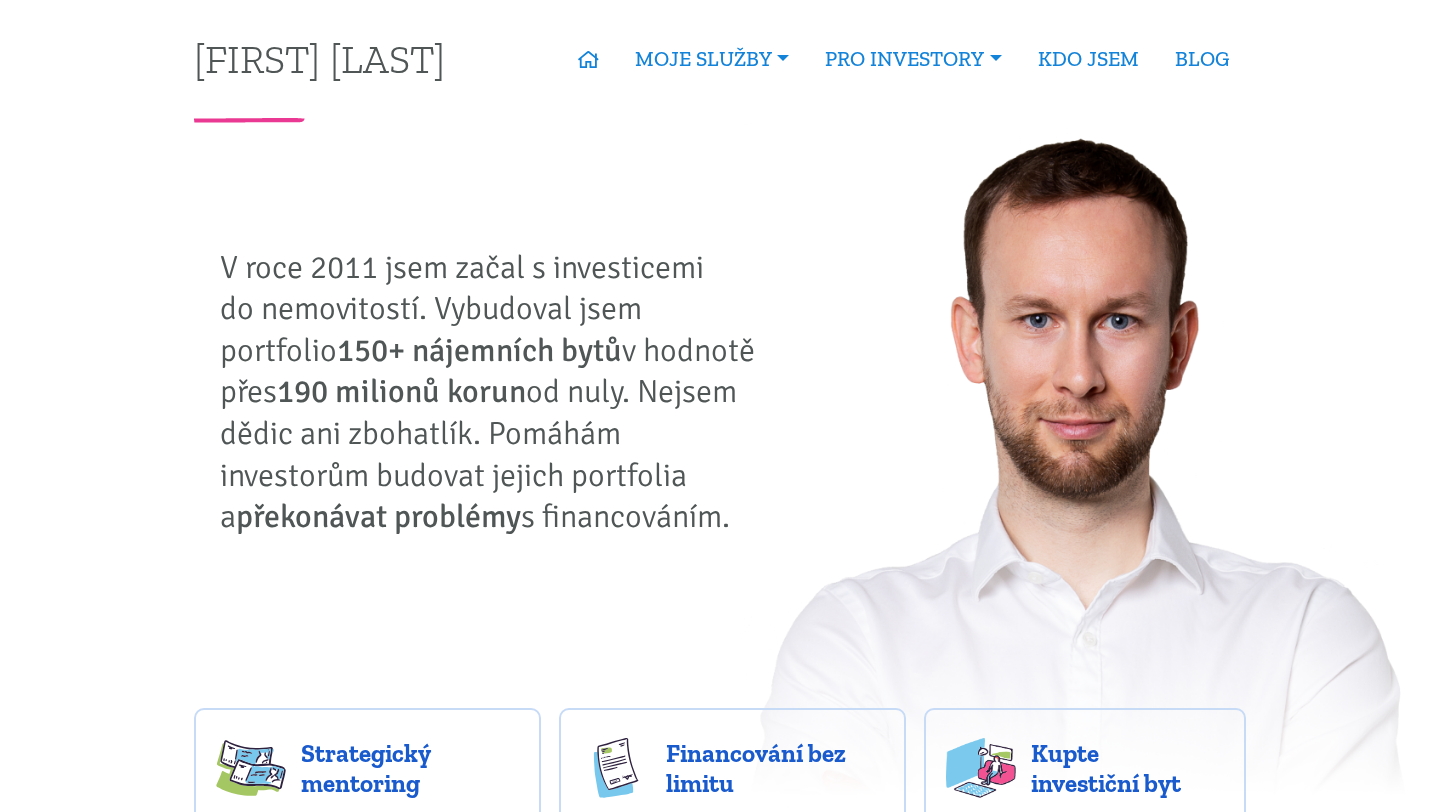 scroll, scrollTop: 0, scrollLeft: 0, axis: both 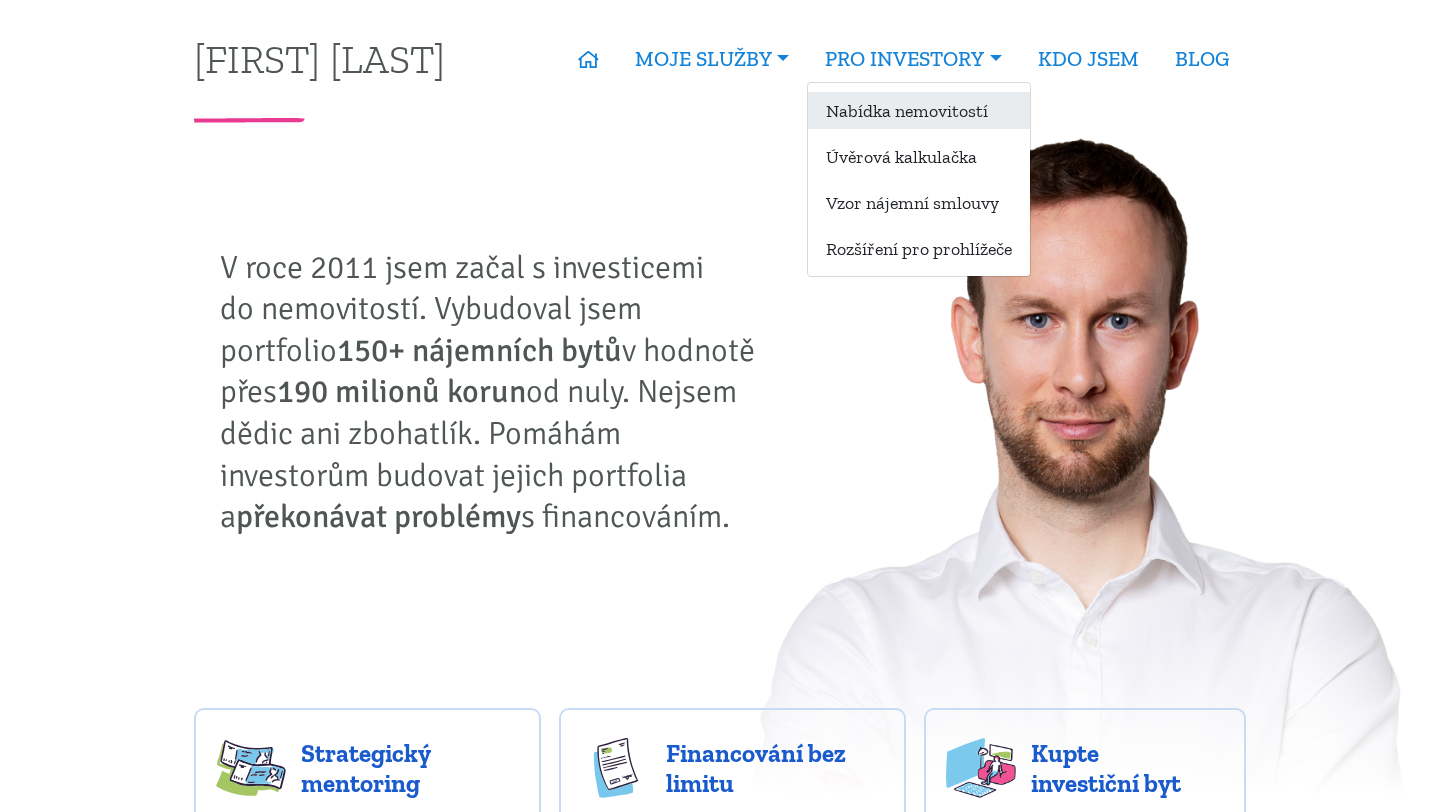 click on "Nabídka nemovitostí" at bounding box center [919, 110] 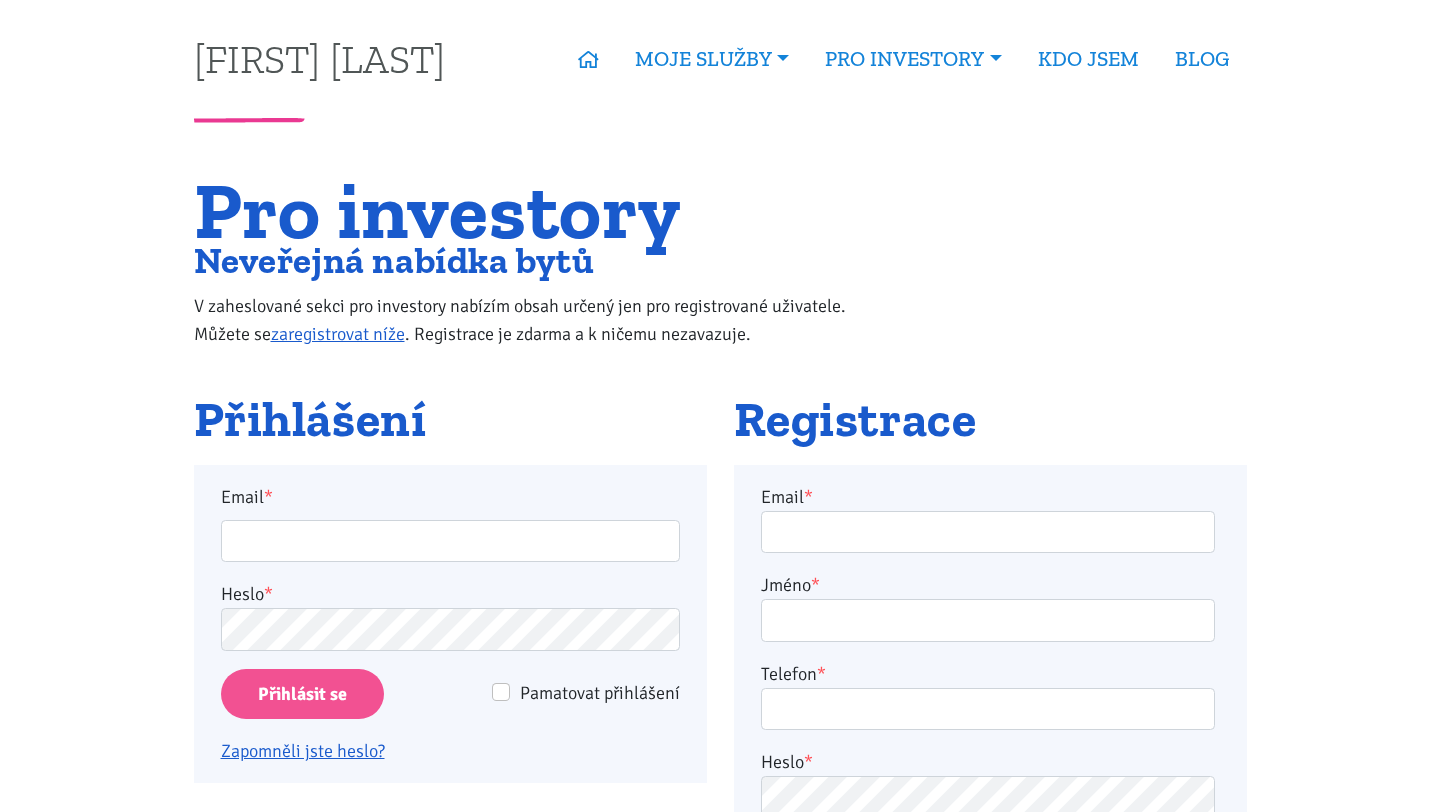 scroll, scrollTop: 0, scrollLeft: 0, axis: both 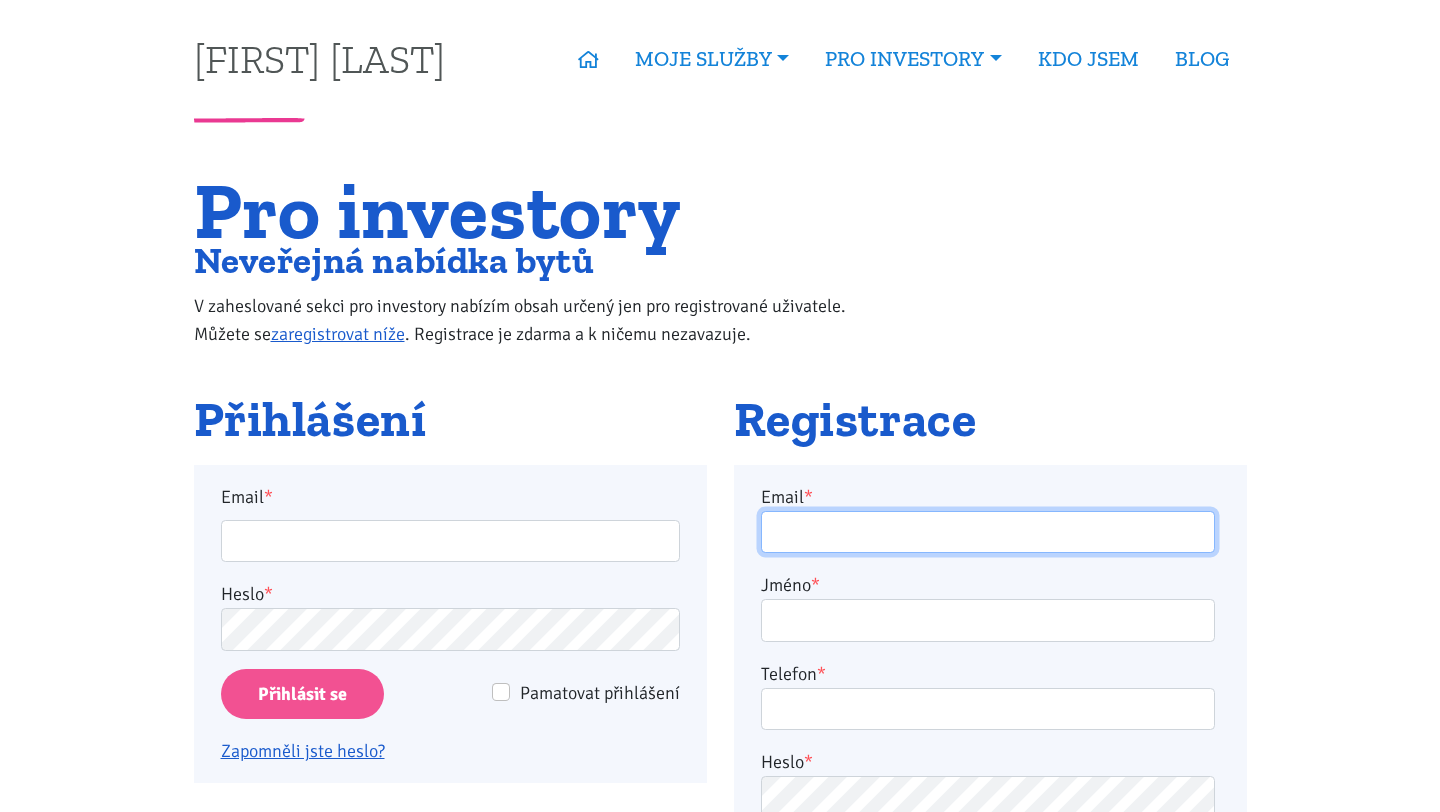 type on "[EMAIL]" 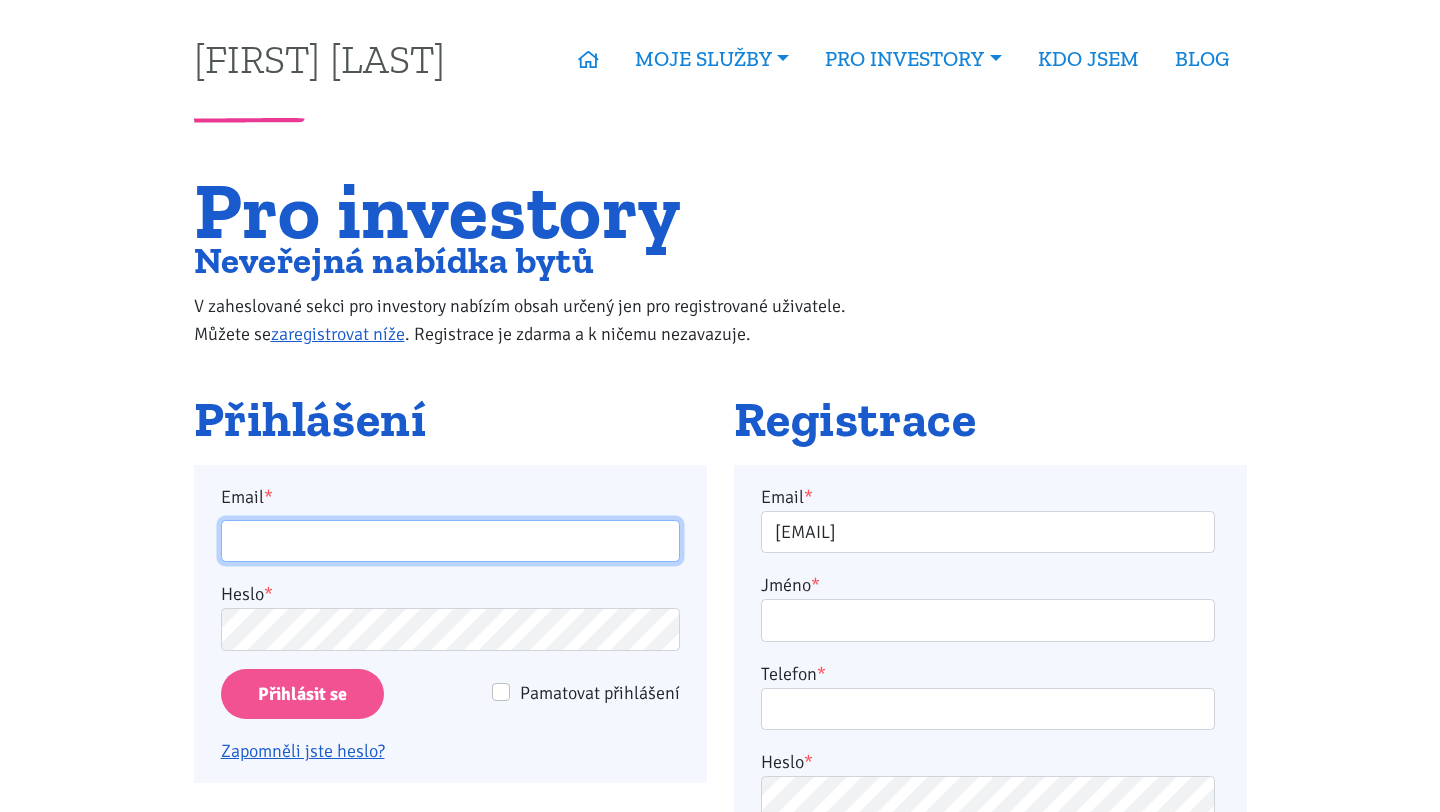 type on "monakub@gmail.com" 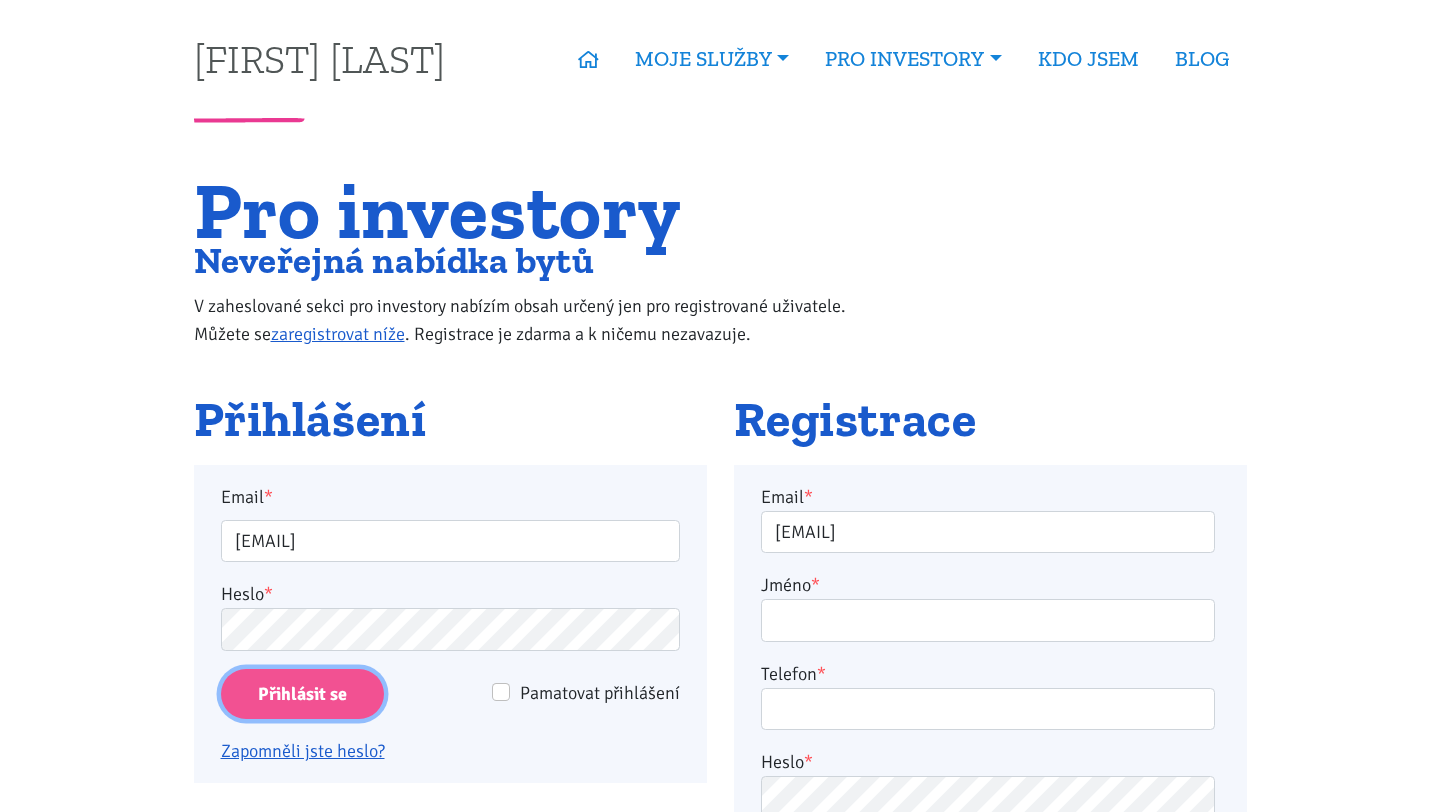 click on "Přihlásit se" at bounding box center [302, 694] 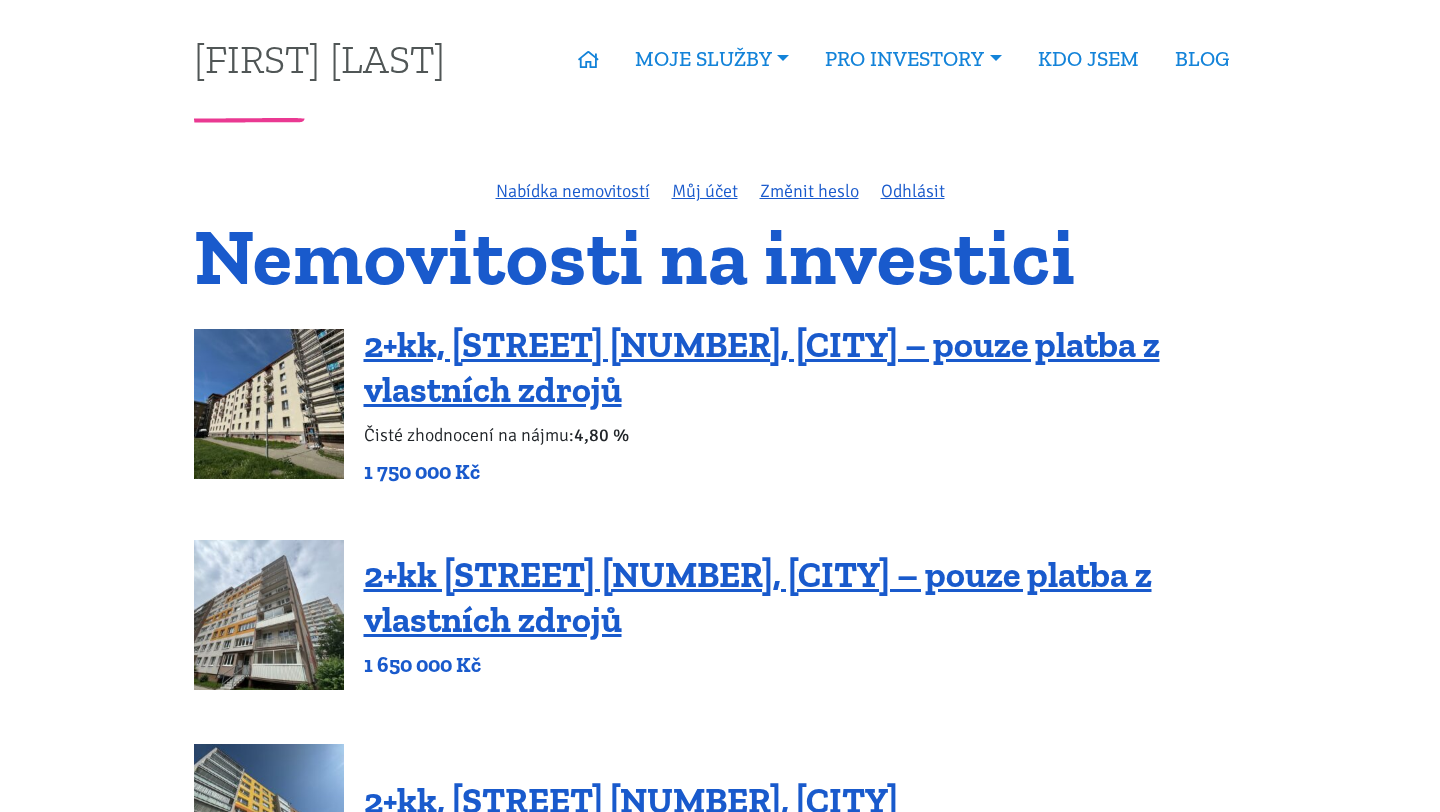 scroll, scrollTop: 0, scrollLeft: 0, axis: both 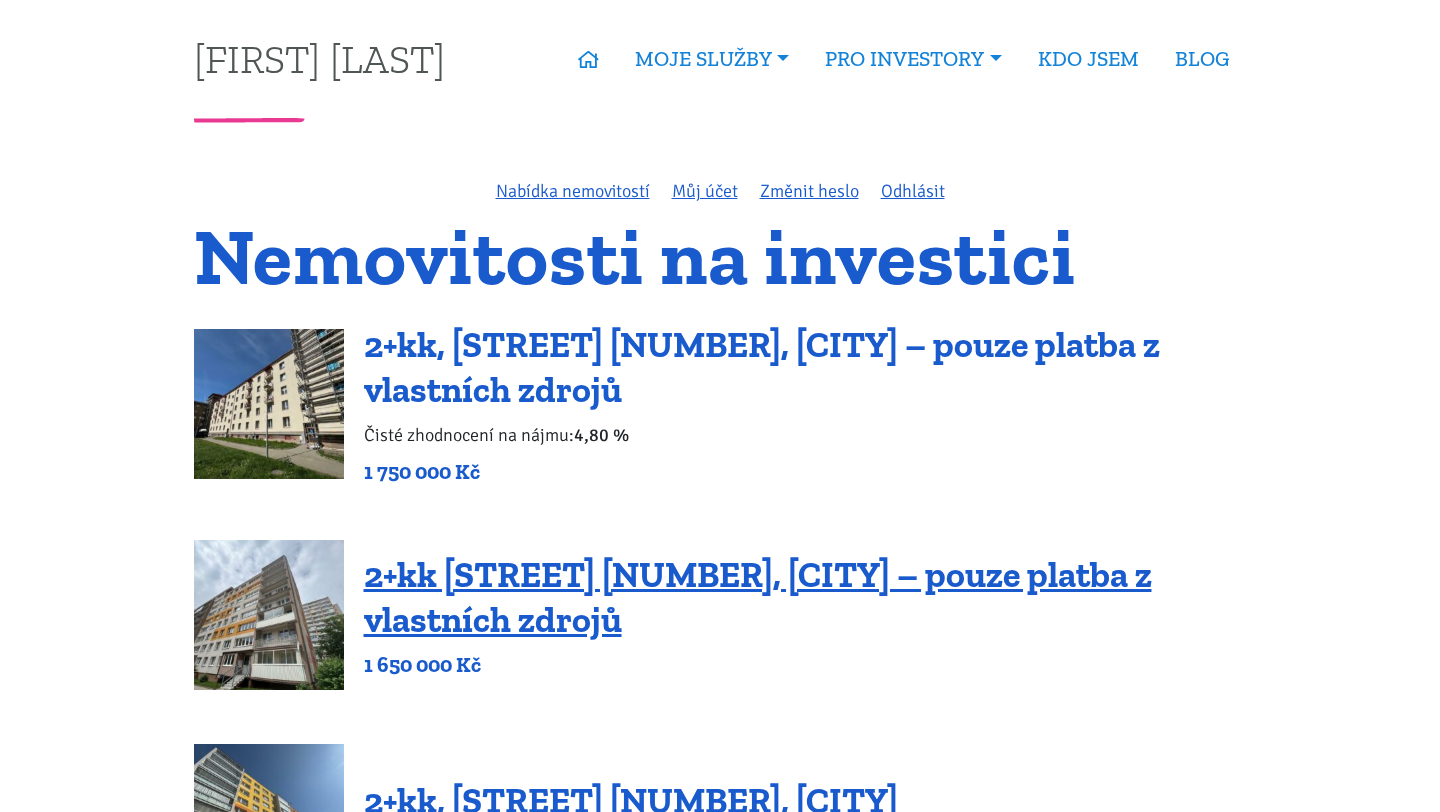 click on "2+kk, [STREET] [NUMBER], [CITY] – pouze platba z vlastních zdrojů" at bounding box center (762, 367) 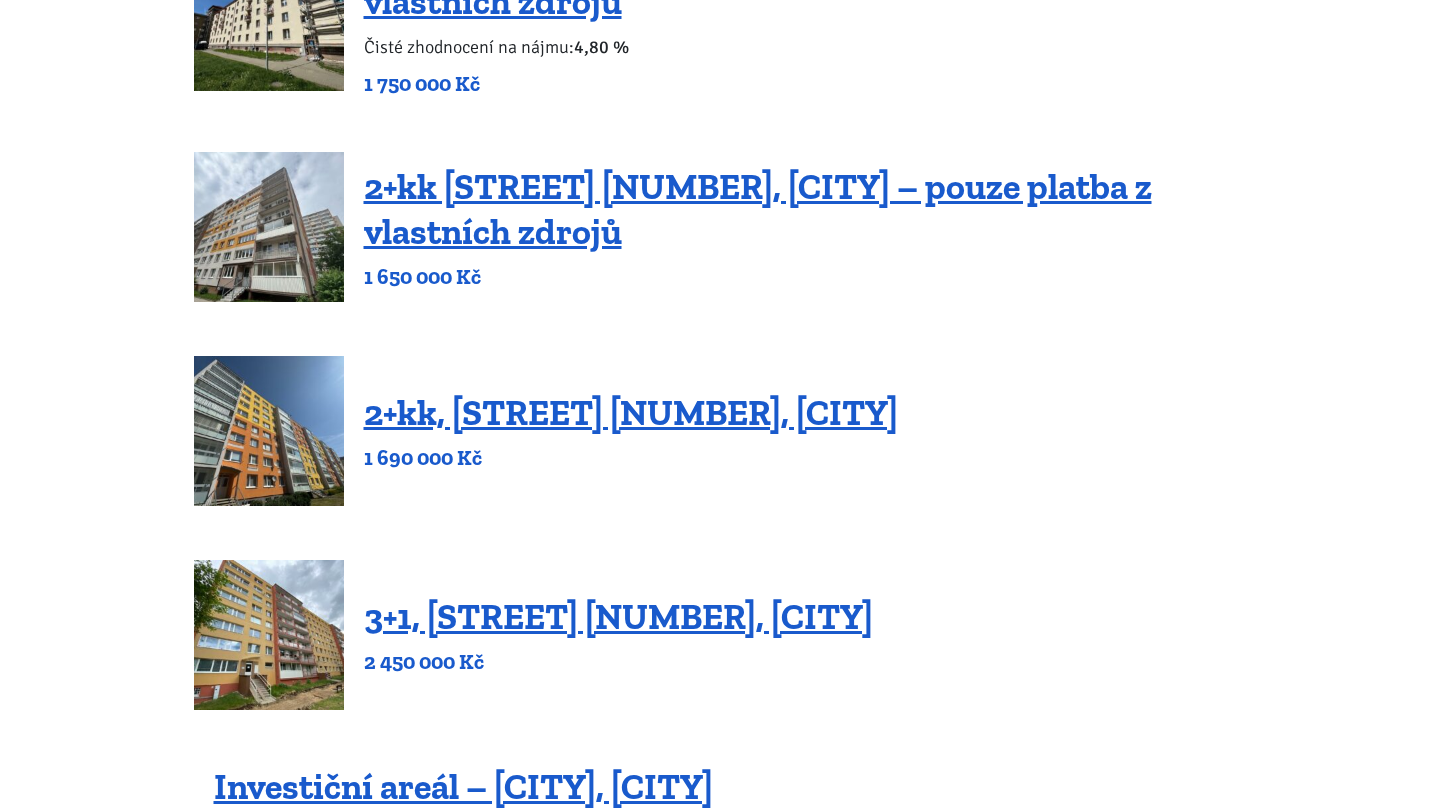 scroll, scrollTop: 386, scrollLeft: 0, axis: vertical 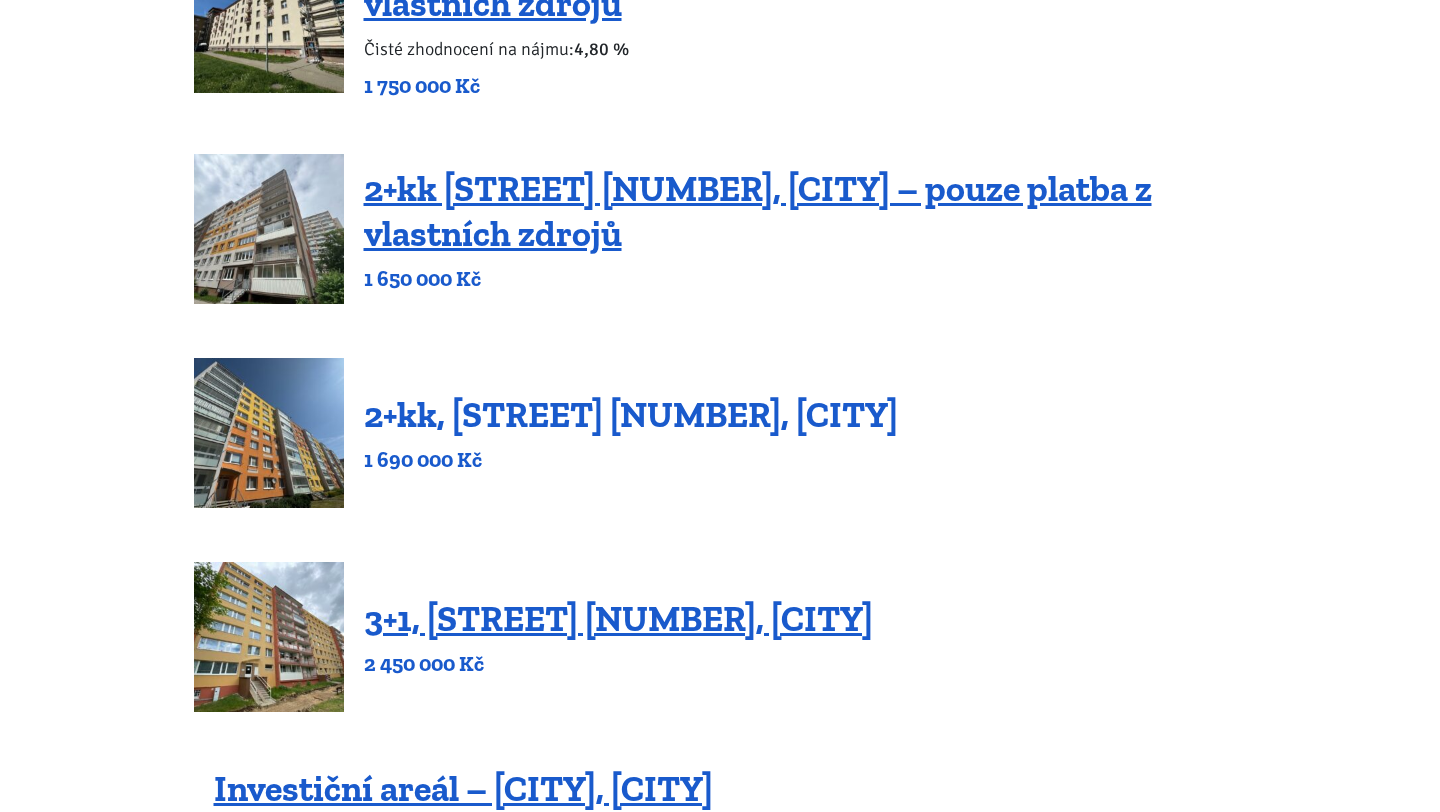 click on "2+kk, Josefa Ševčíka 952/15, Most" at bounding box center (631, 414) 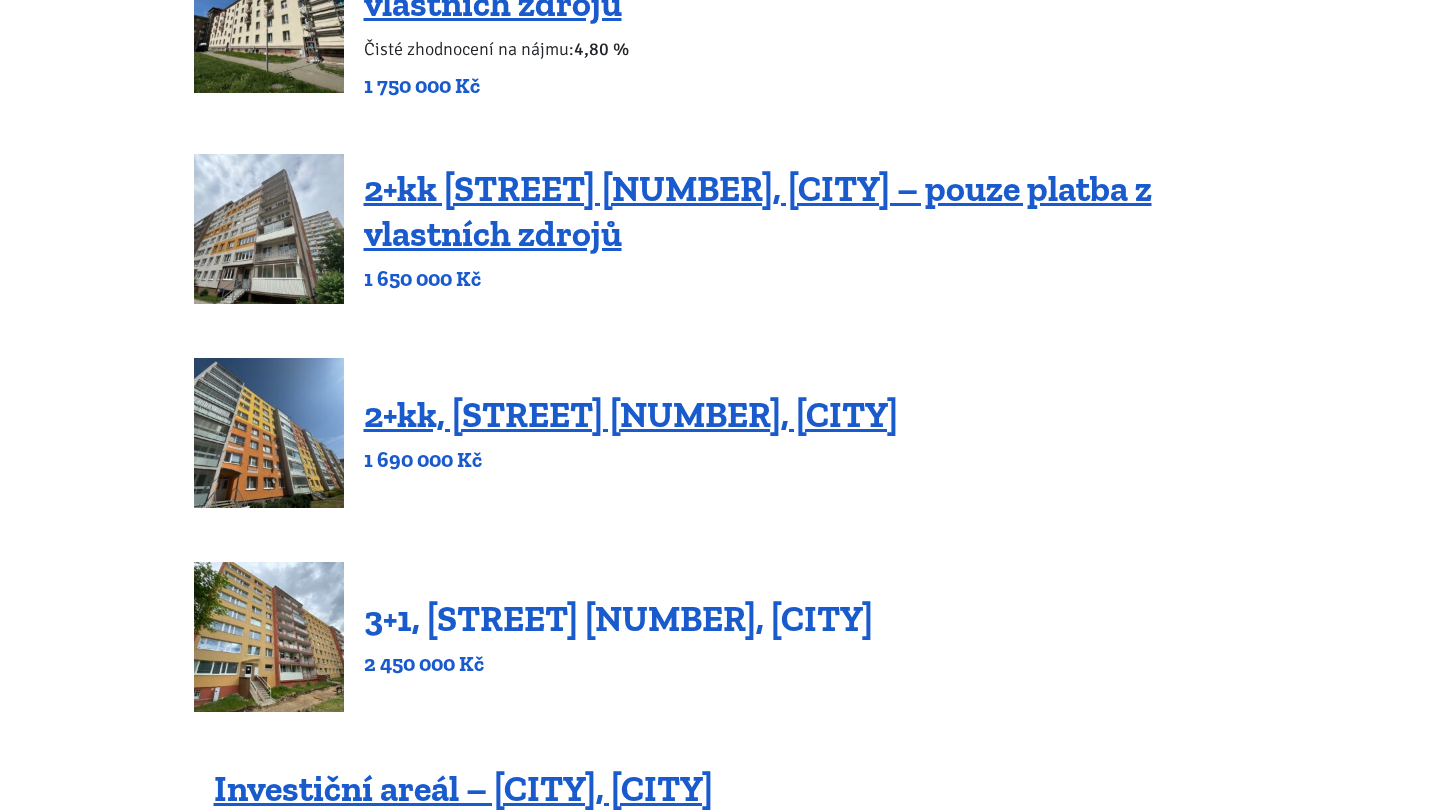 click on "3+1, Jaroslava Haška 1149/13, Most" at bounding box center [618, 618] 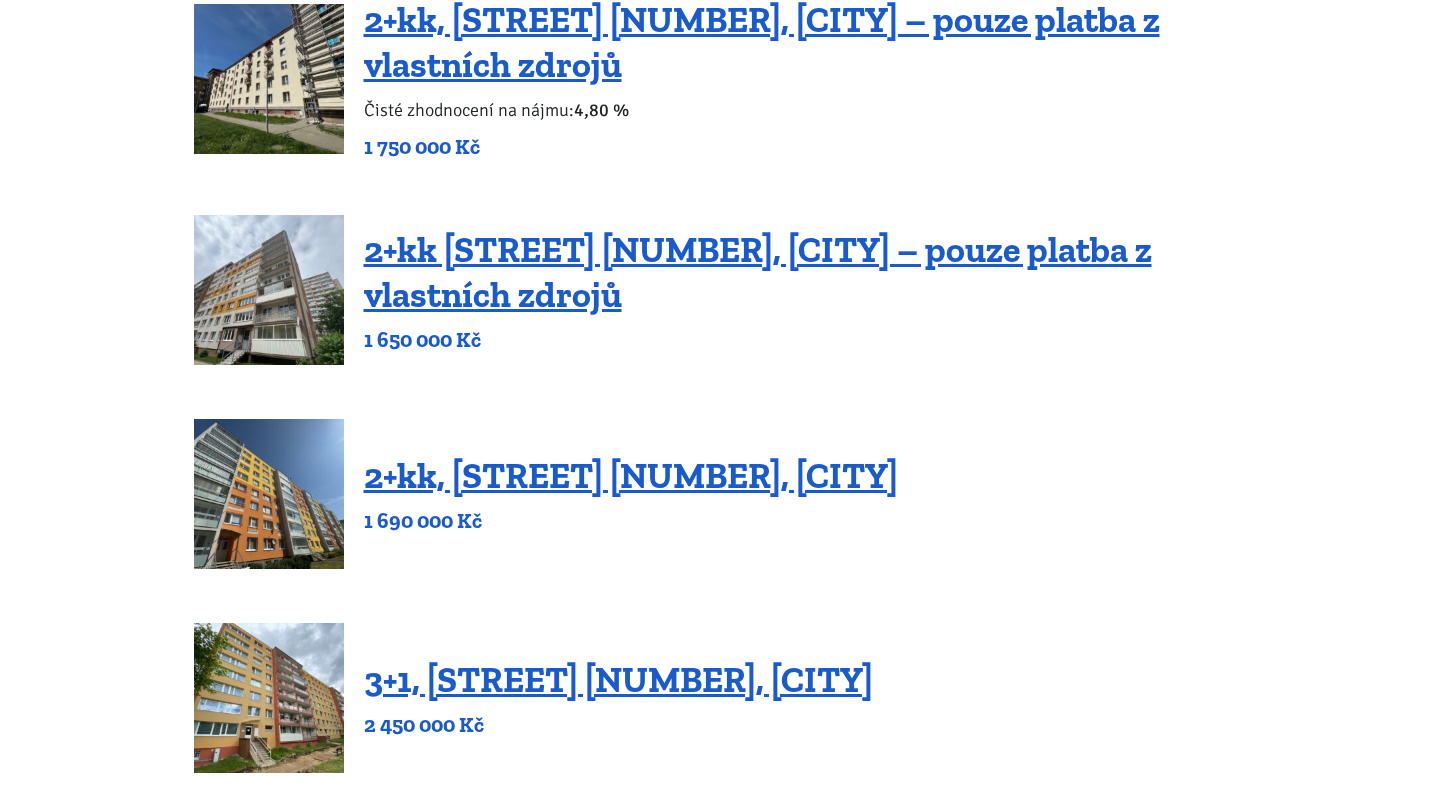 scroll, scrollTop: 0, scrollLeft: 0, axis: both 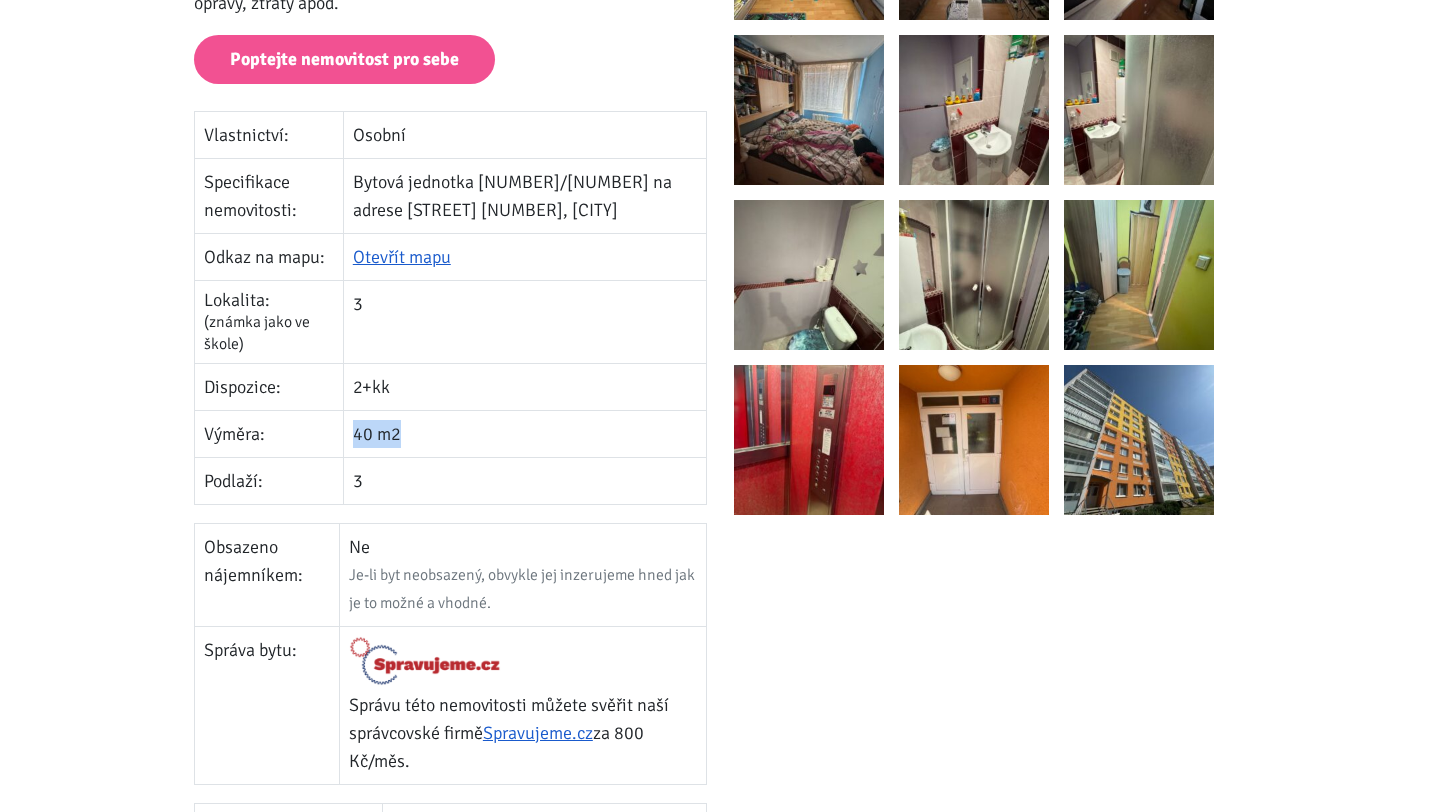 drag, startPoint x: 380, startPoint y: 417, endPoint x: 515, endPoint y: 417, distance: 135 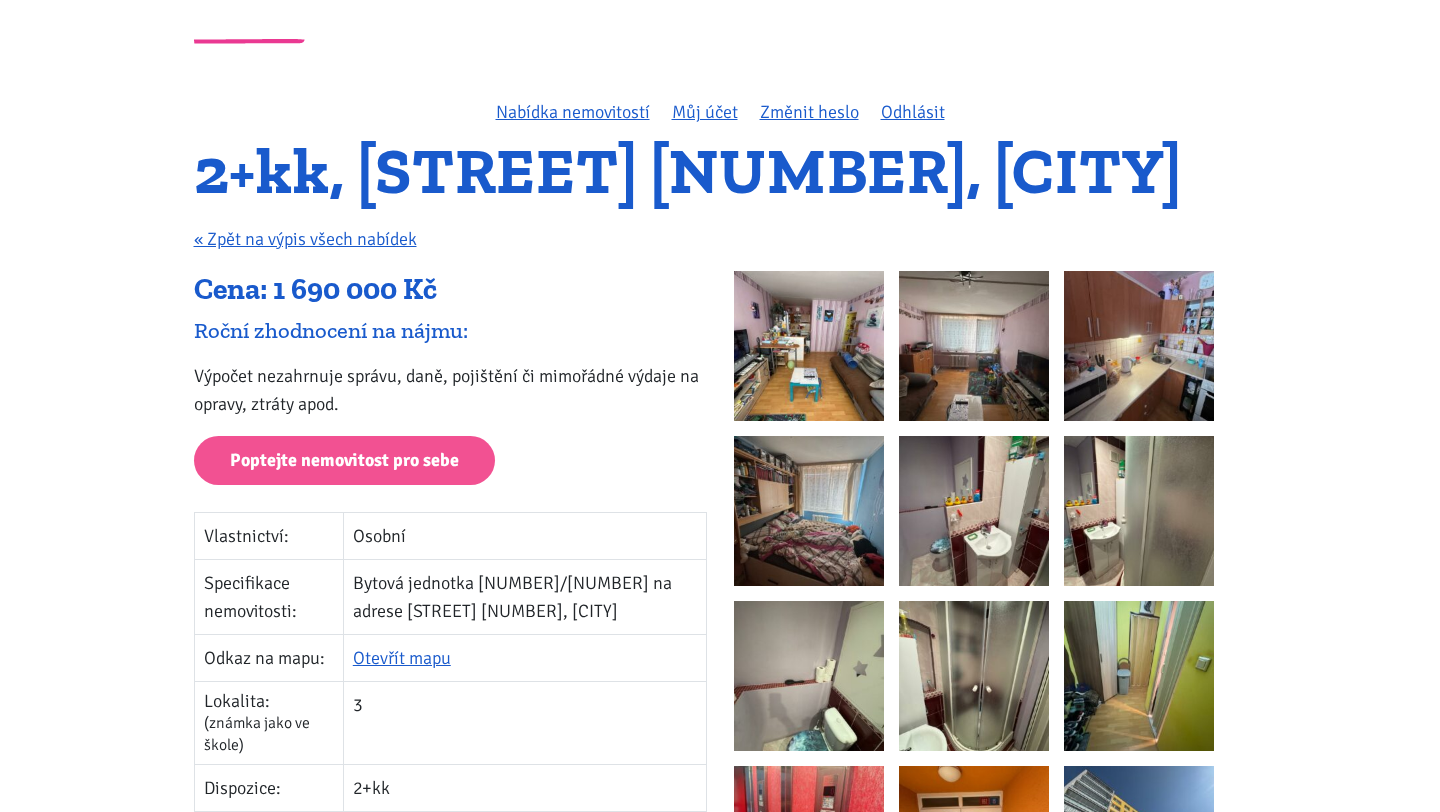 scroll, scrollTop: 0, scrollLeft: 0, axis: both 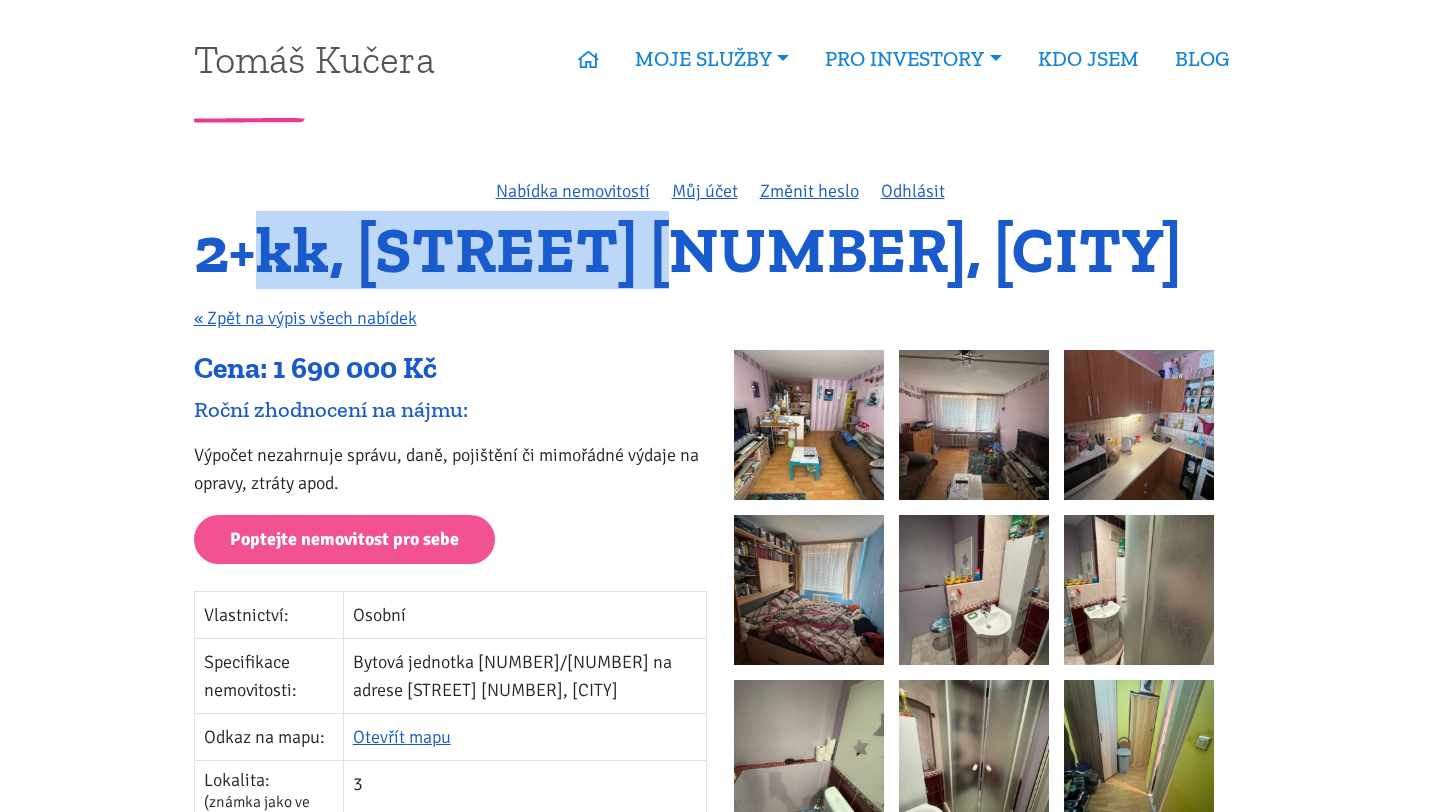 drag, startPoint x: 244, startPoint y: 267, endPoint x: 647, endPoint y: 246, distance: 403.54678 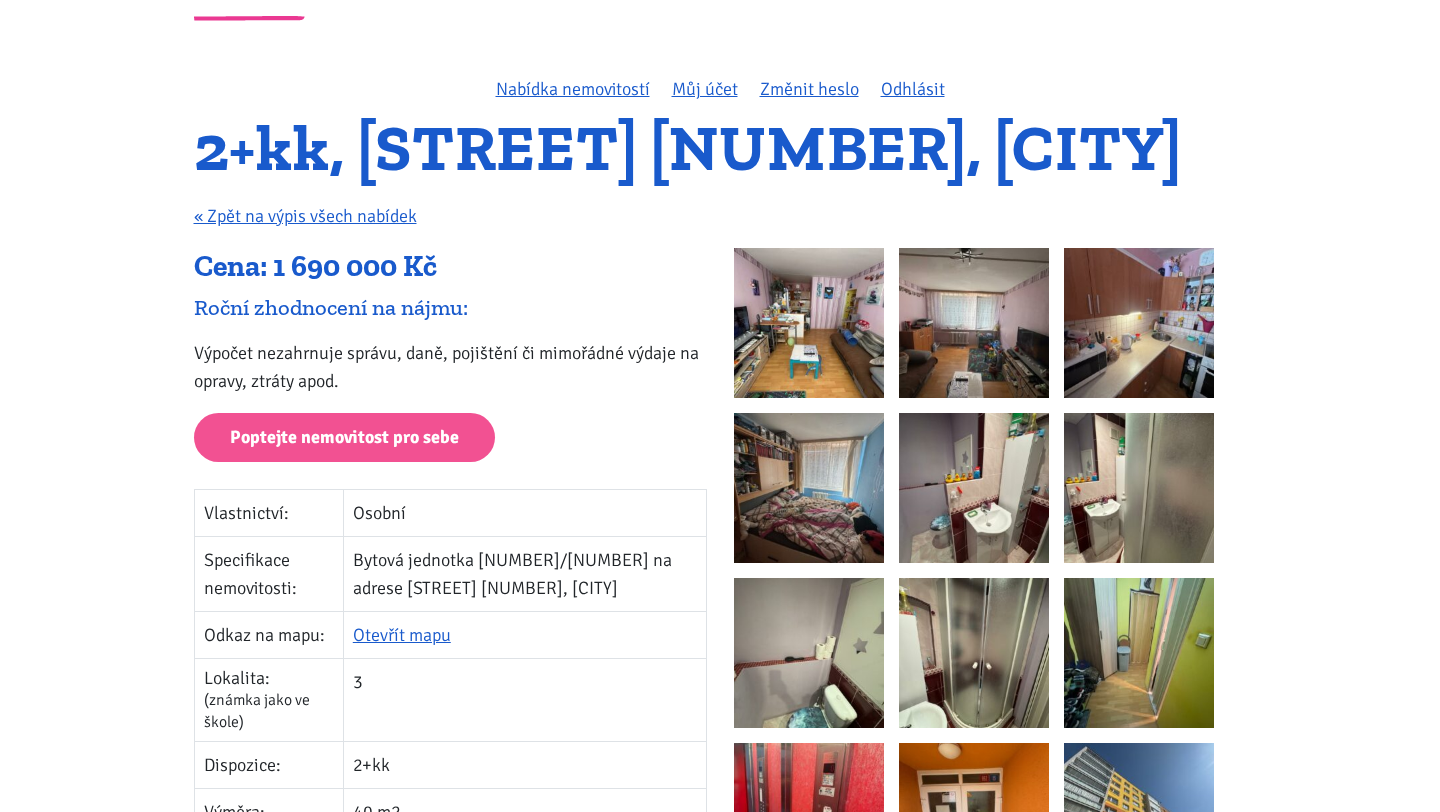 scroll, scrollTop: 78, scrollLeft: 0, axis: vertical 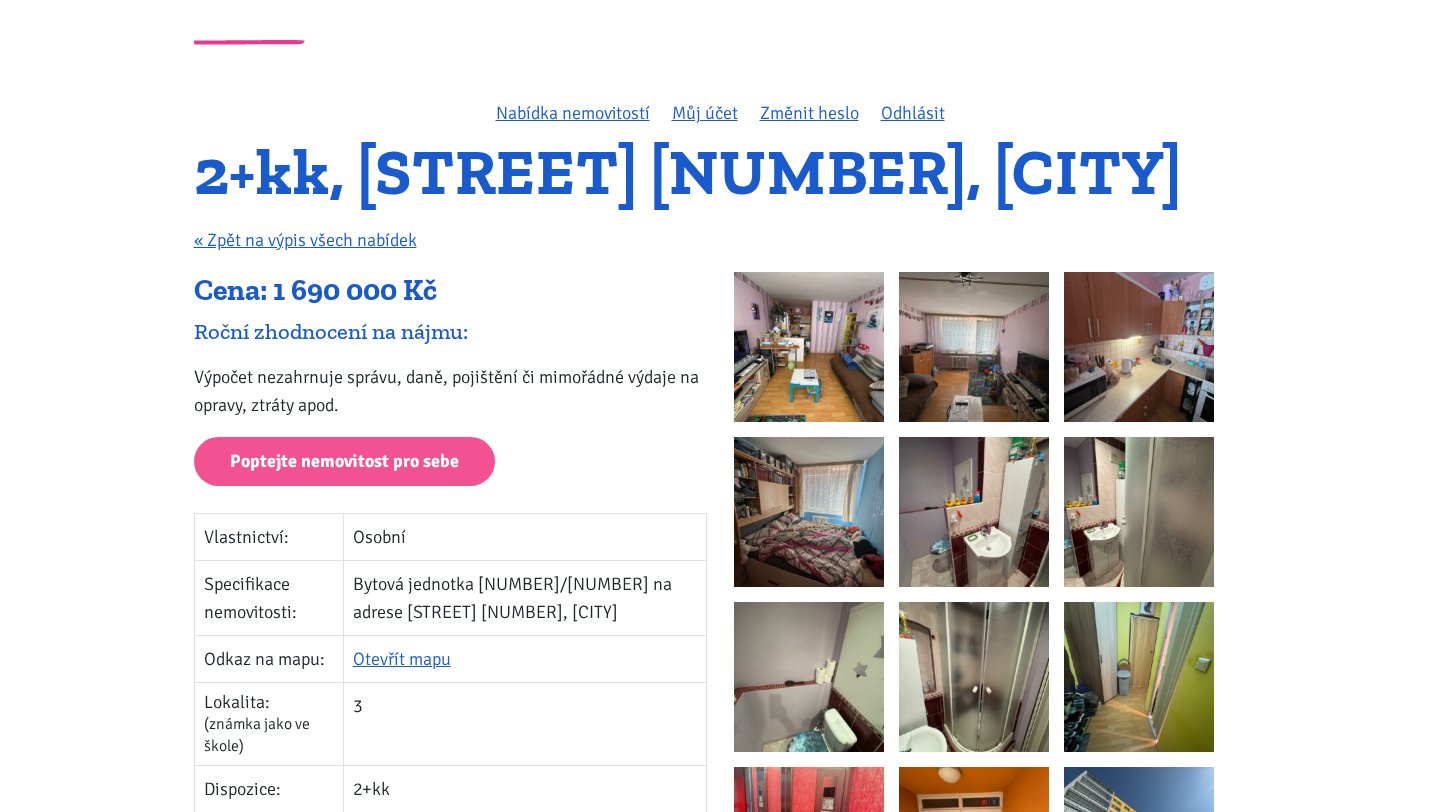 click at bounding box center [809, 347] 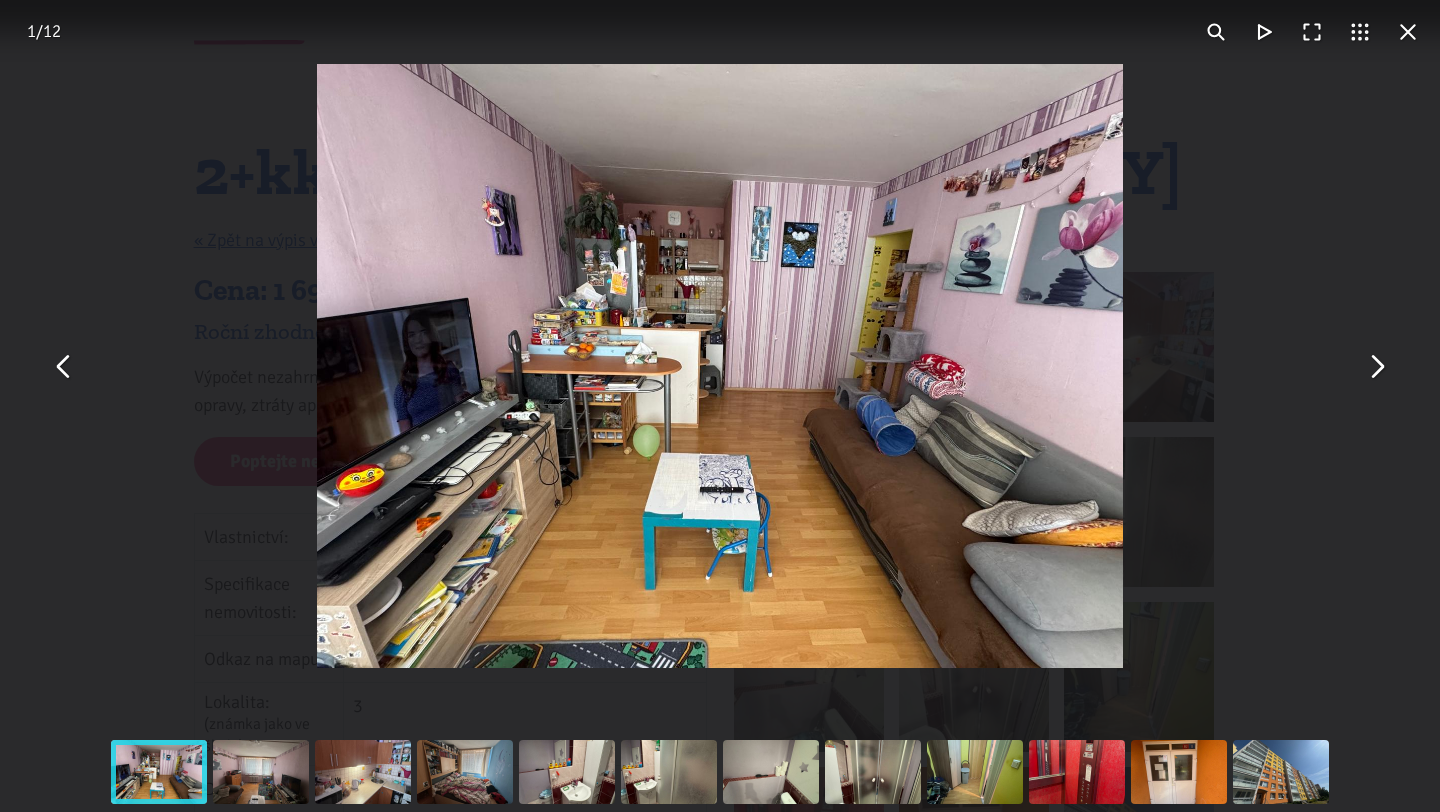 click at bounding box center [1376, 366] 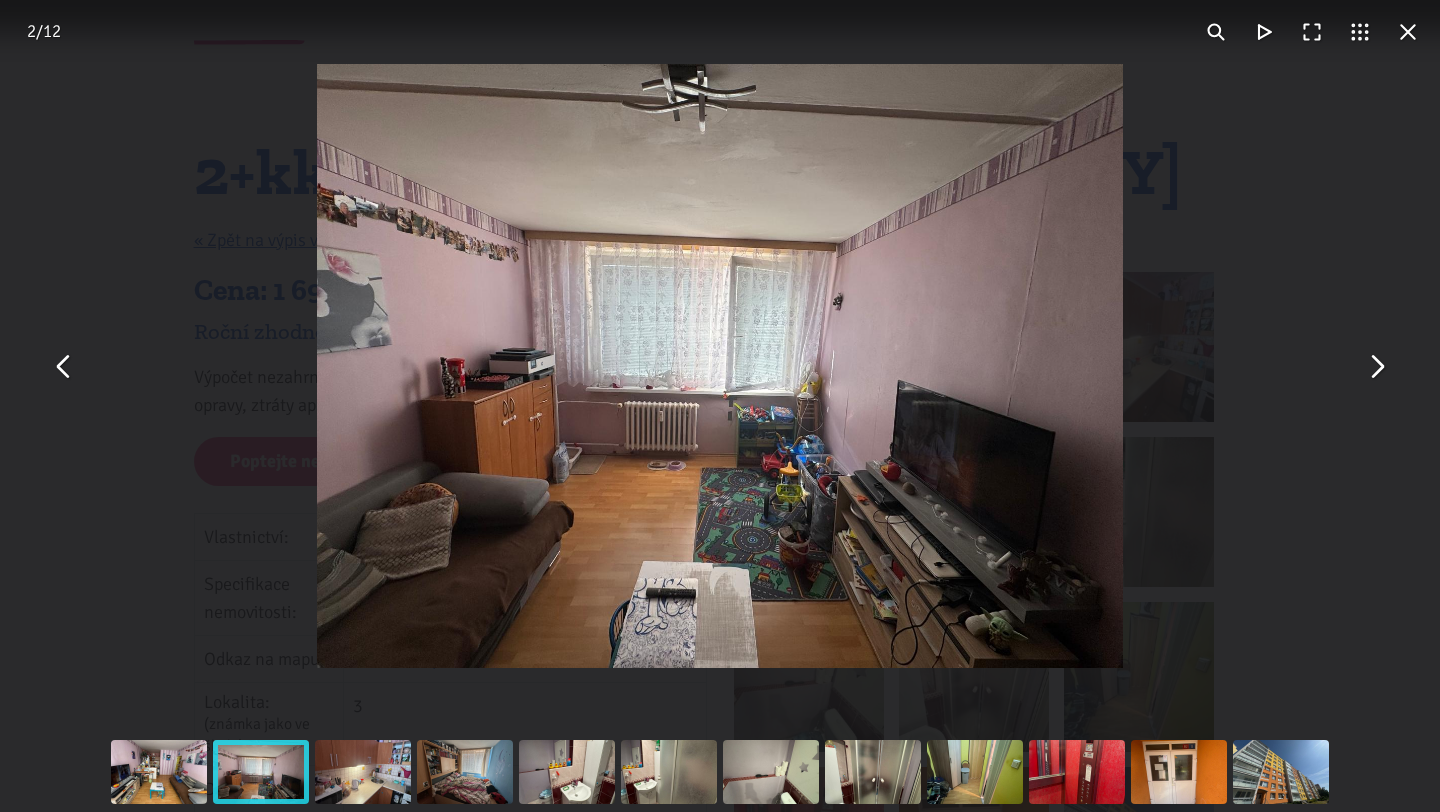 click at bounding box center [1376, 366] 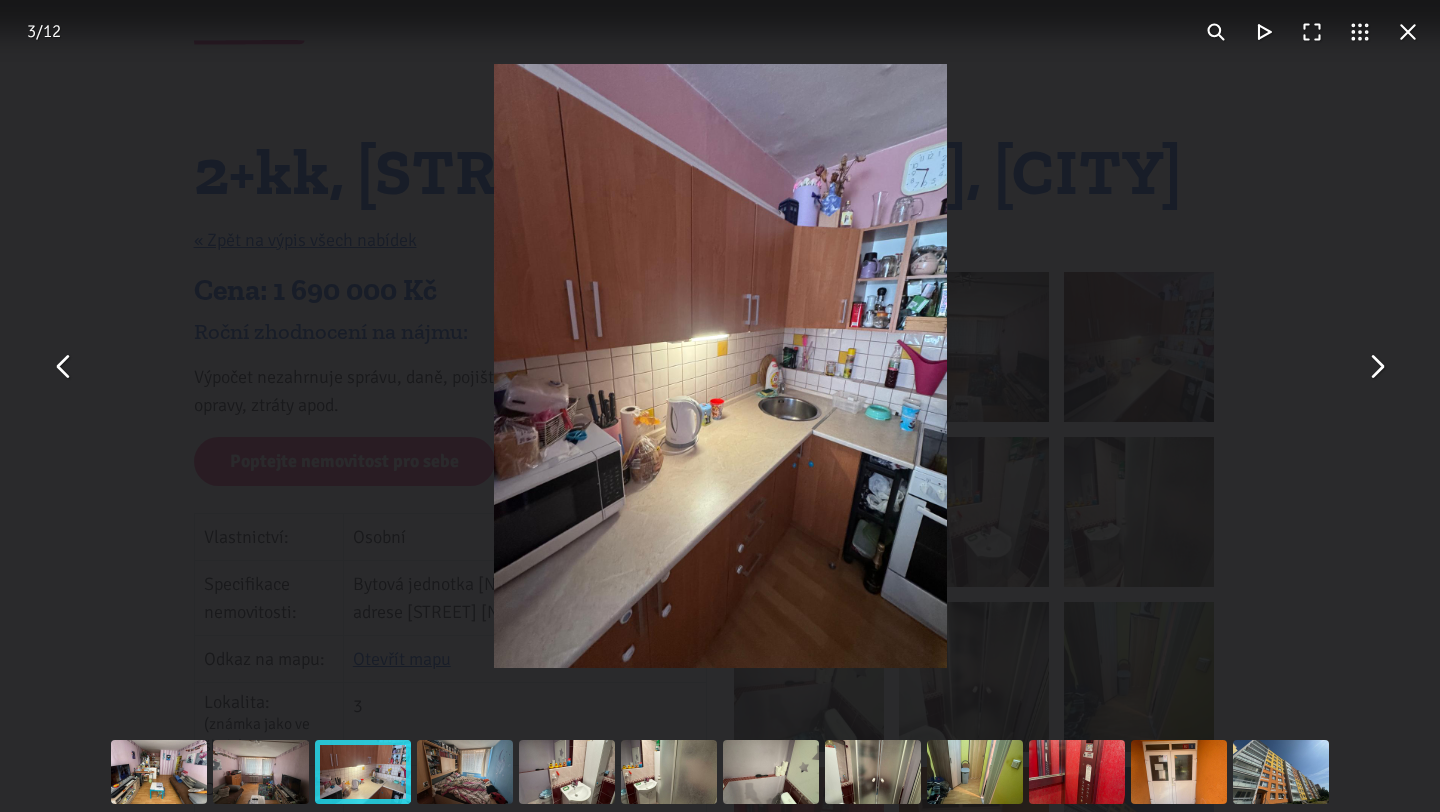click at bounding box center [1376, 366] 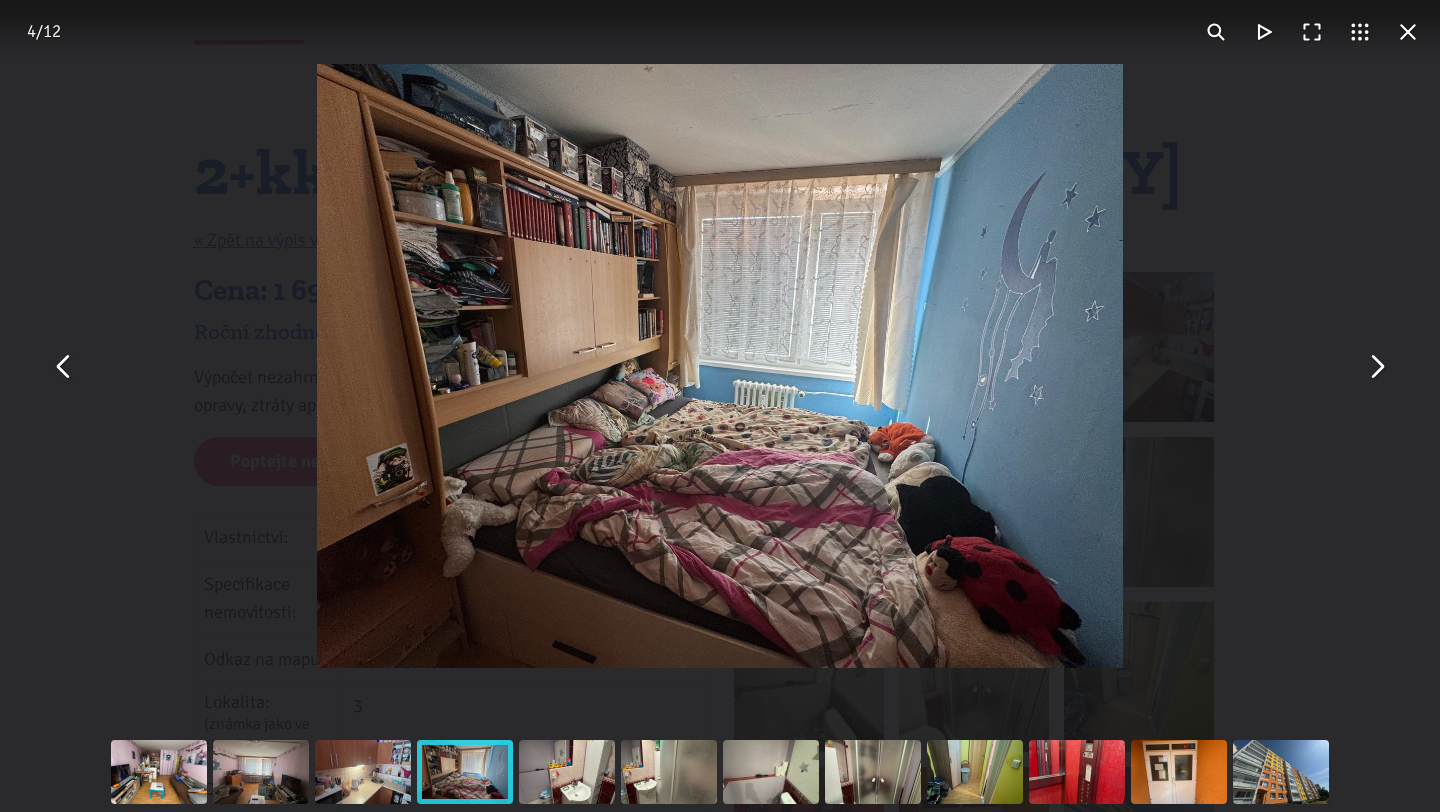 click at bounding box center (1376, 366) 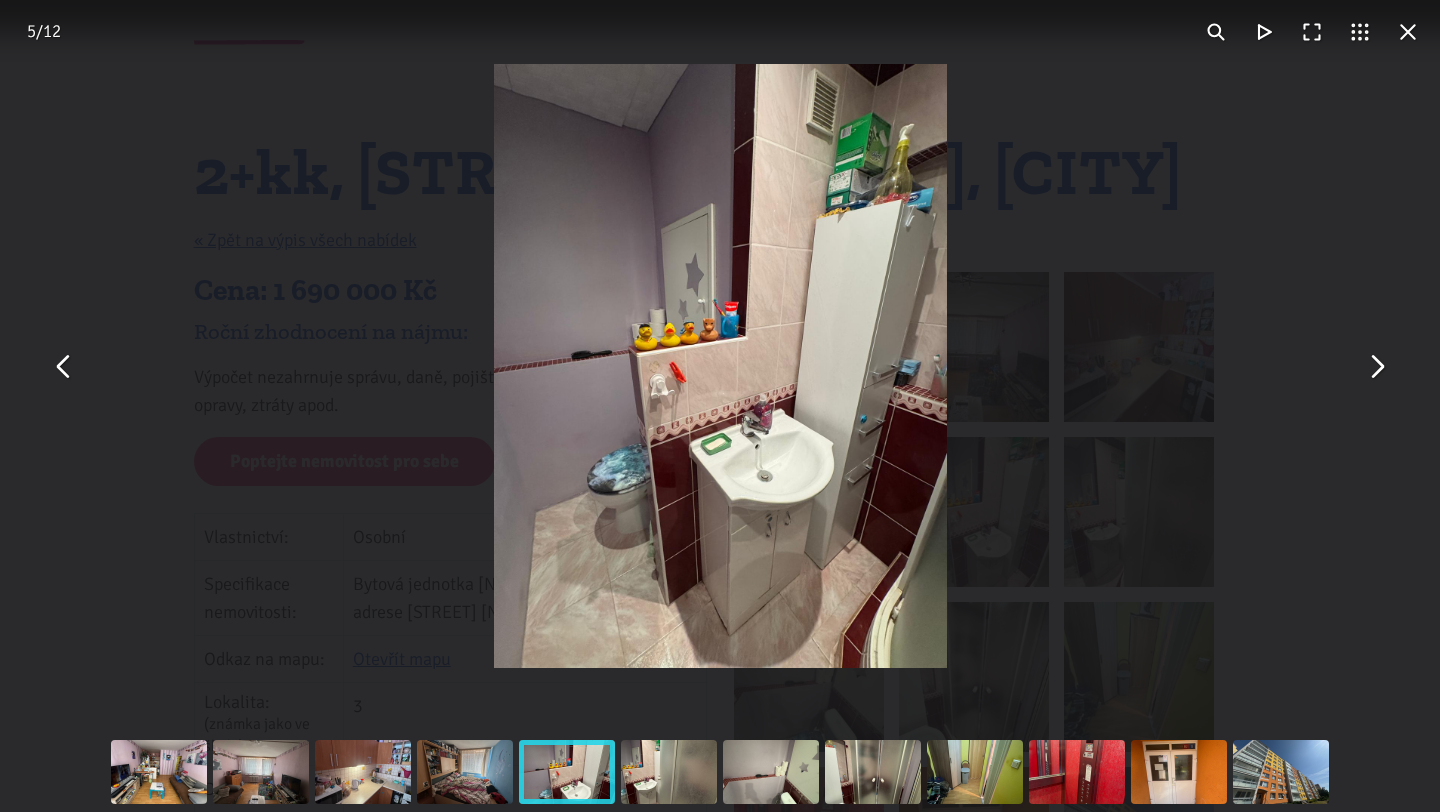 click at bounding box center [1376, 366] 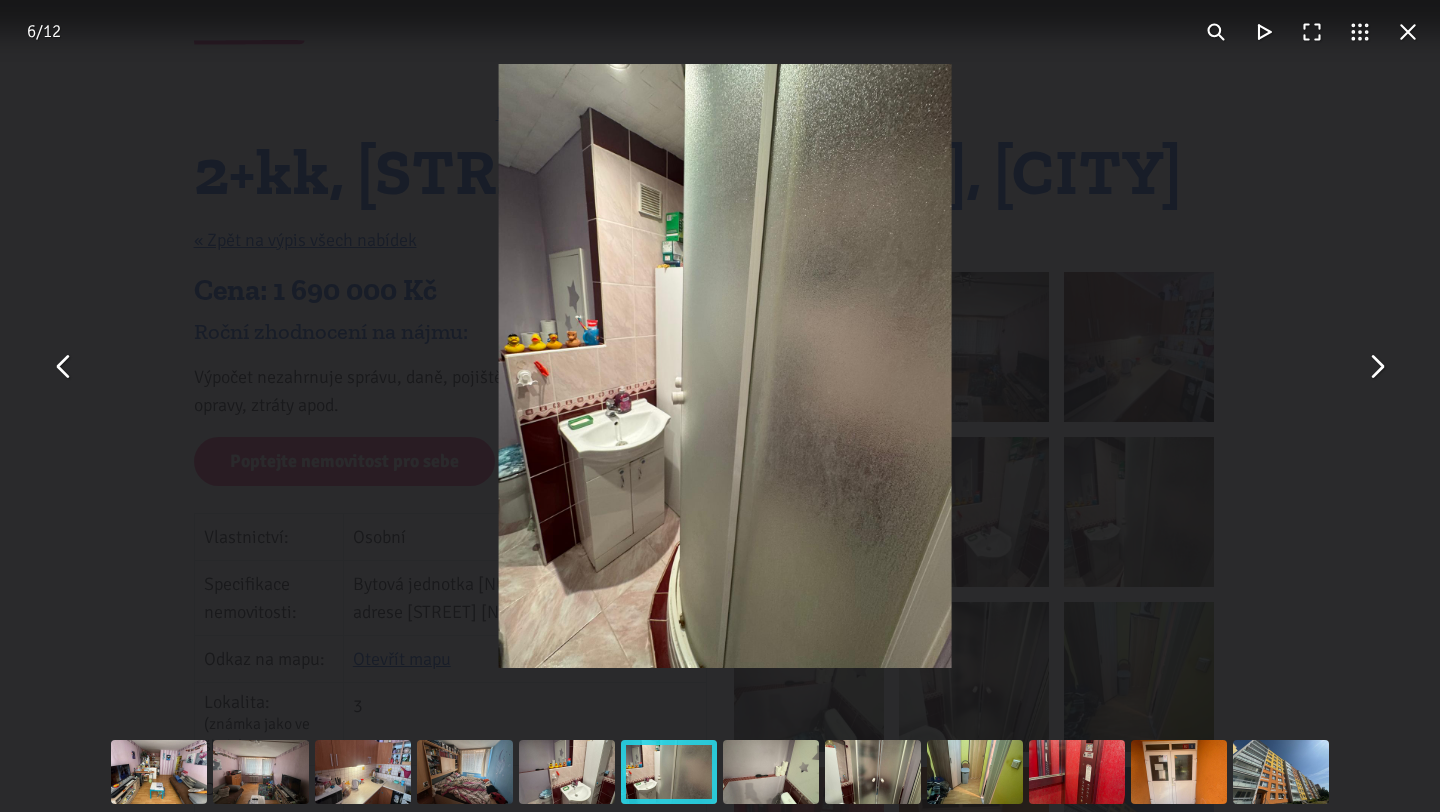 click at bounding box center [1376, 366] 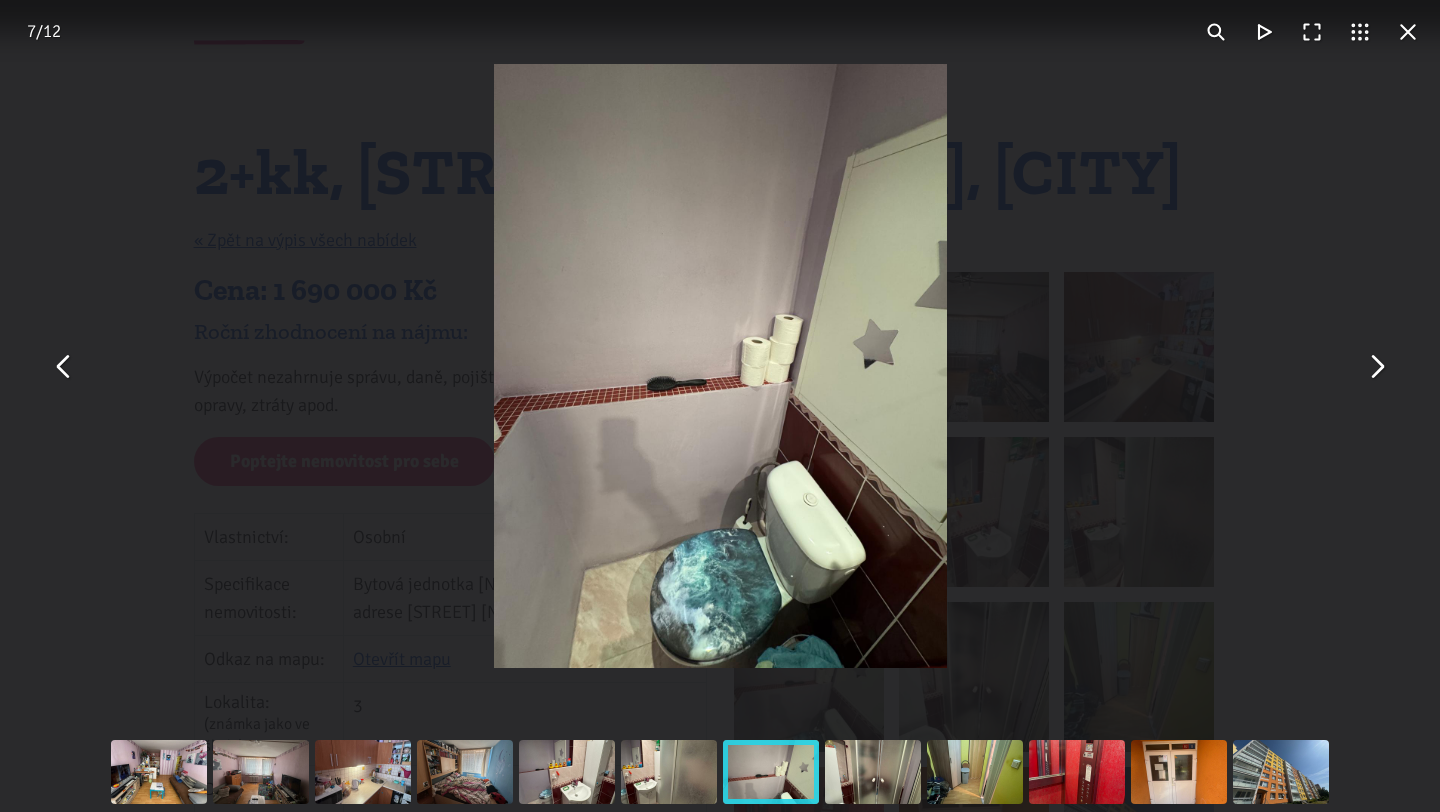 click at bounding box center (1376, 366) 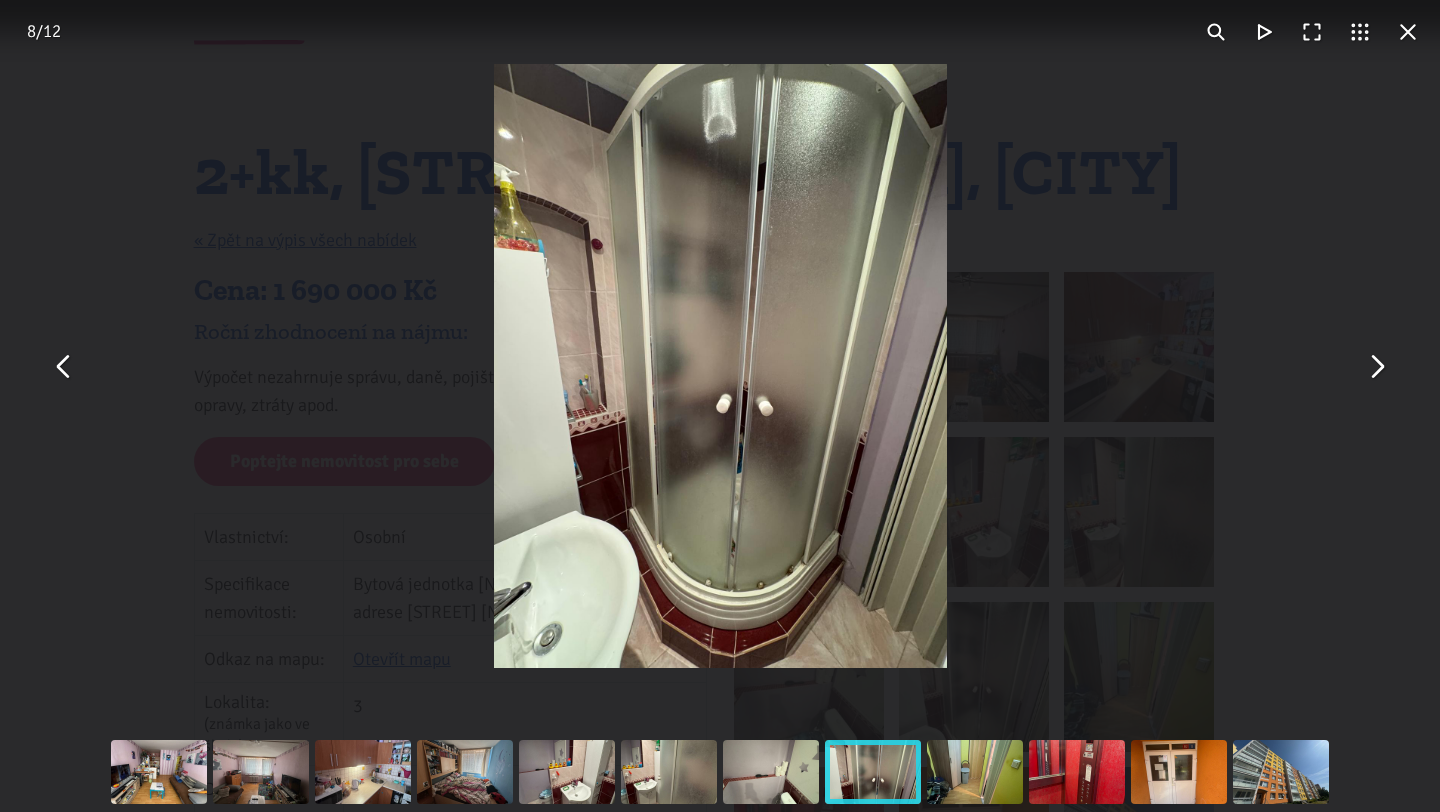 click at bounding box center (1376, 366) 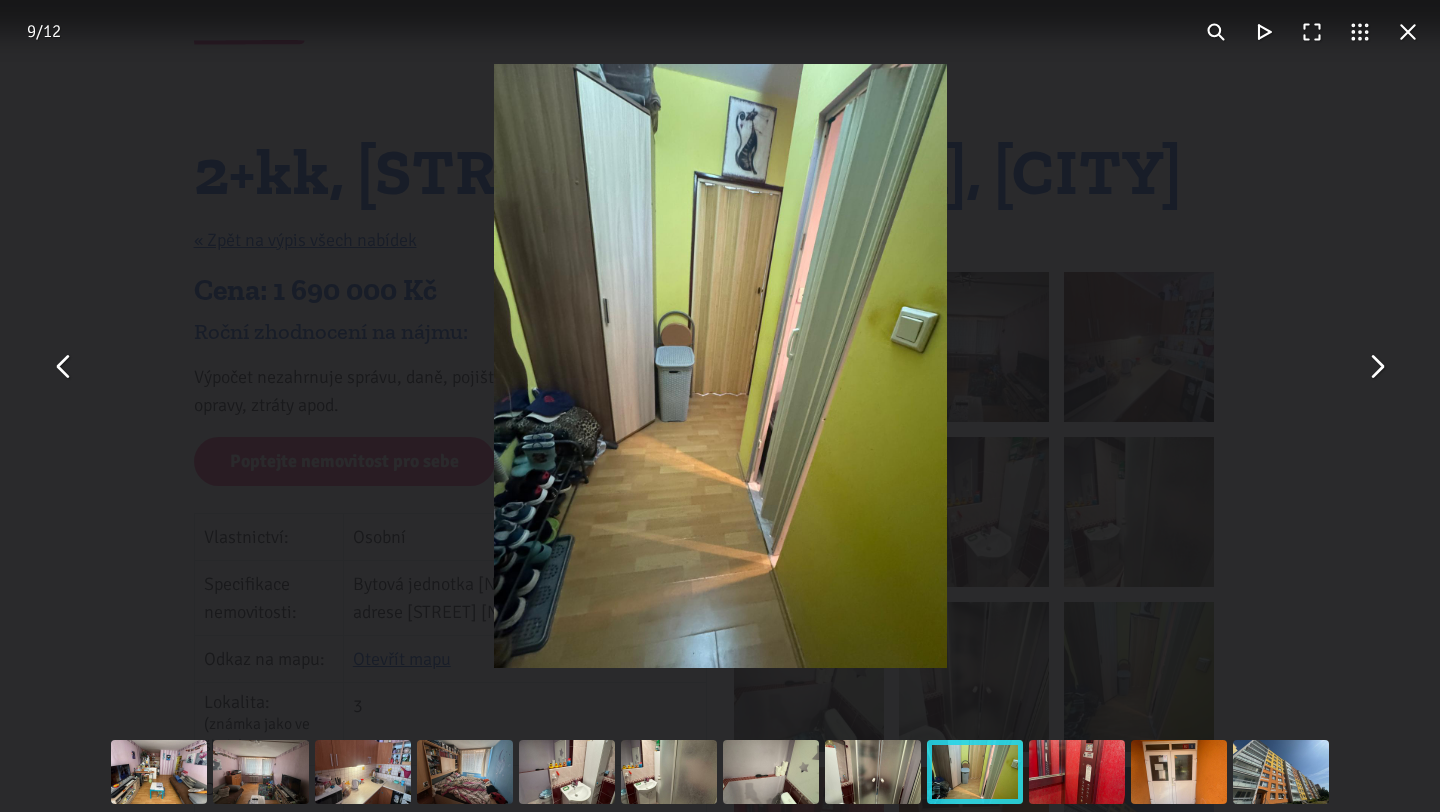 click at bounding box center (1376, 366) 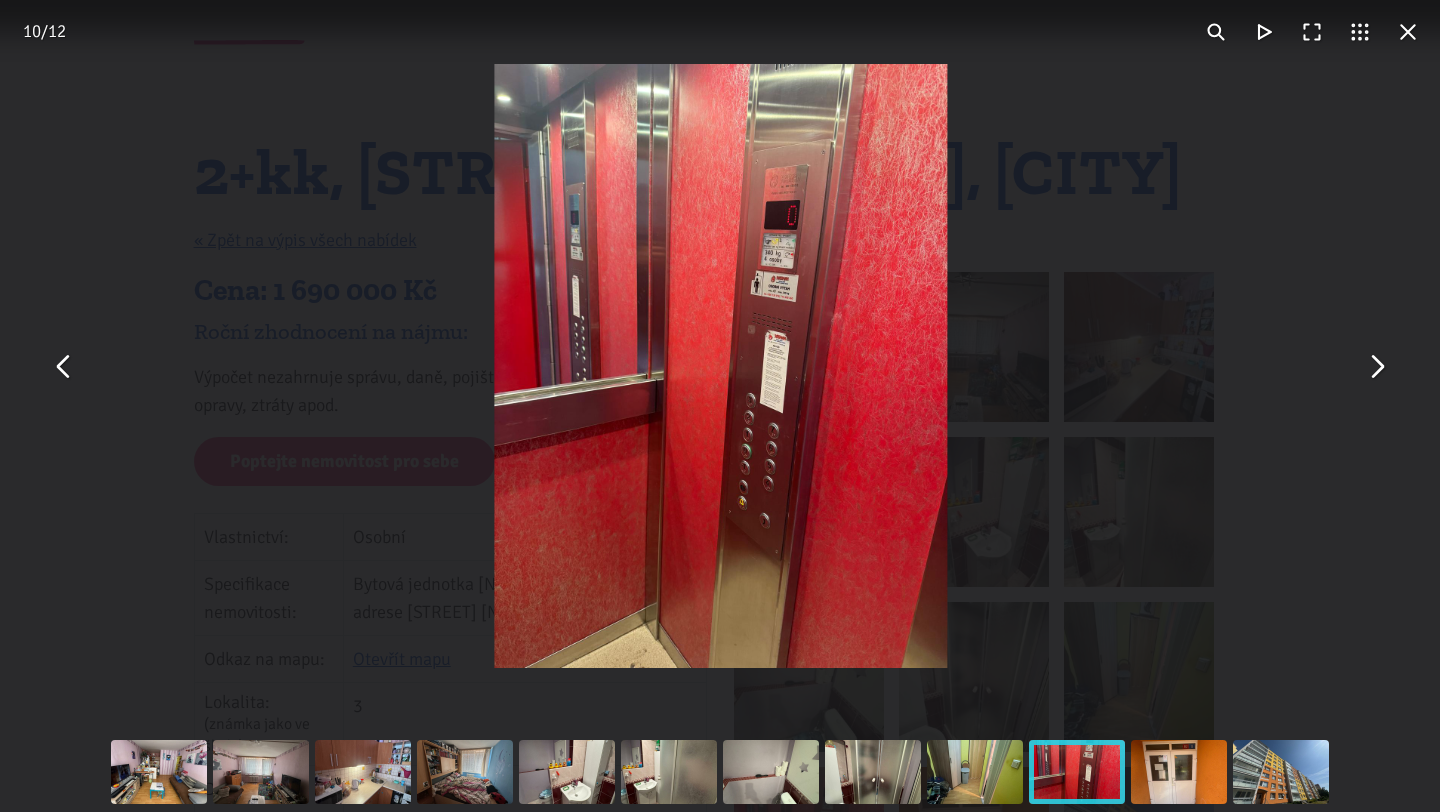 click at bounding box center [1408, 32] 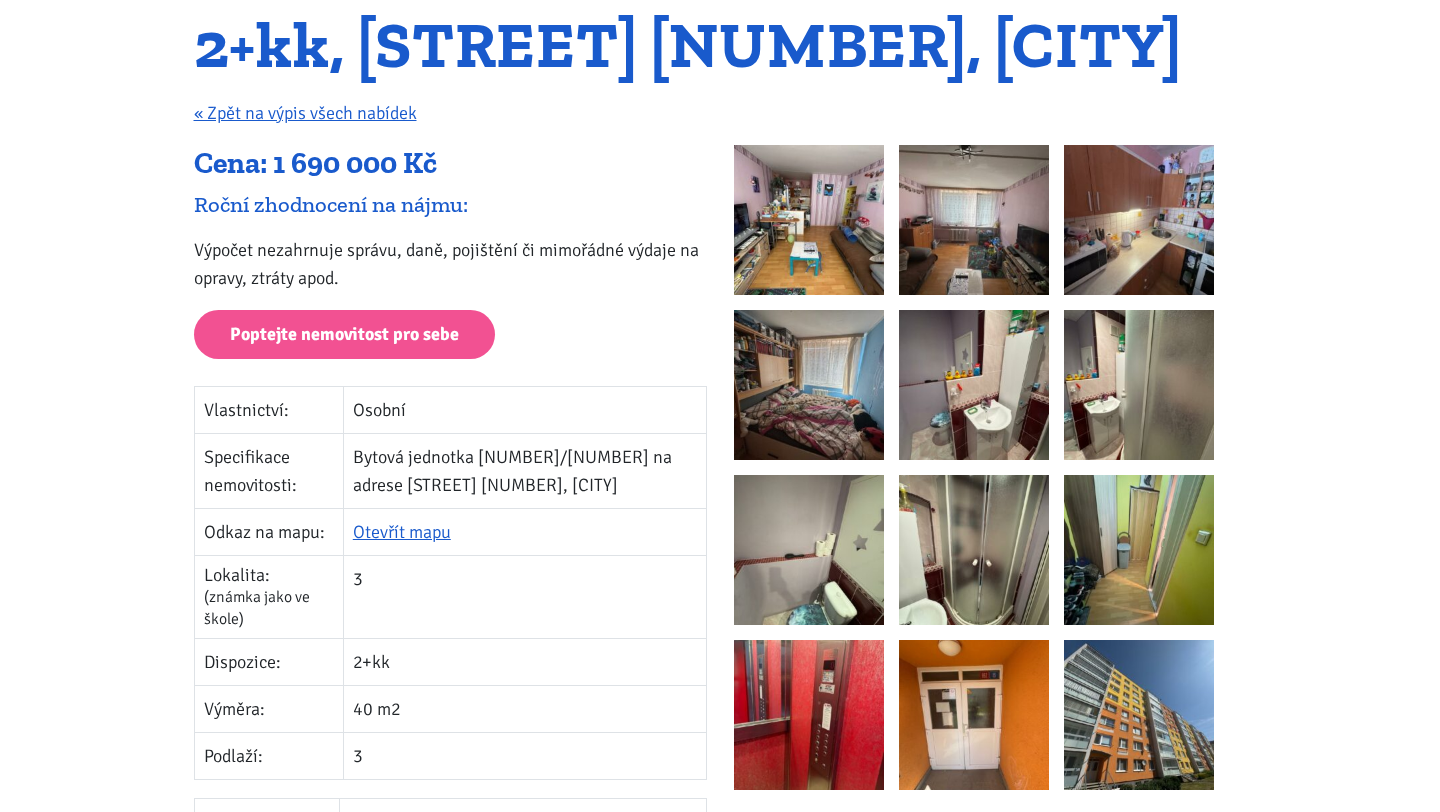 scroll, scrollTop: 228, scrollLeft: 0, axis: vertical 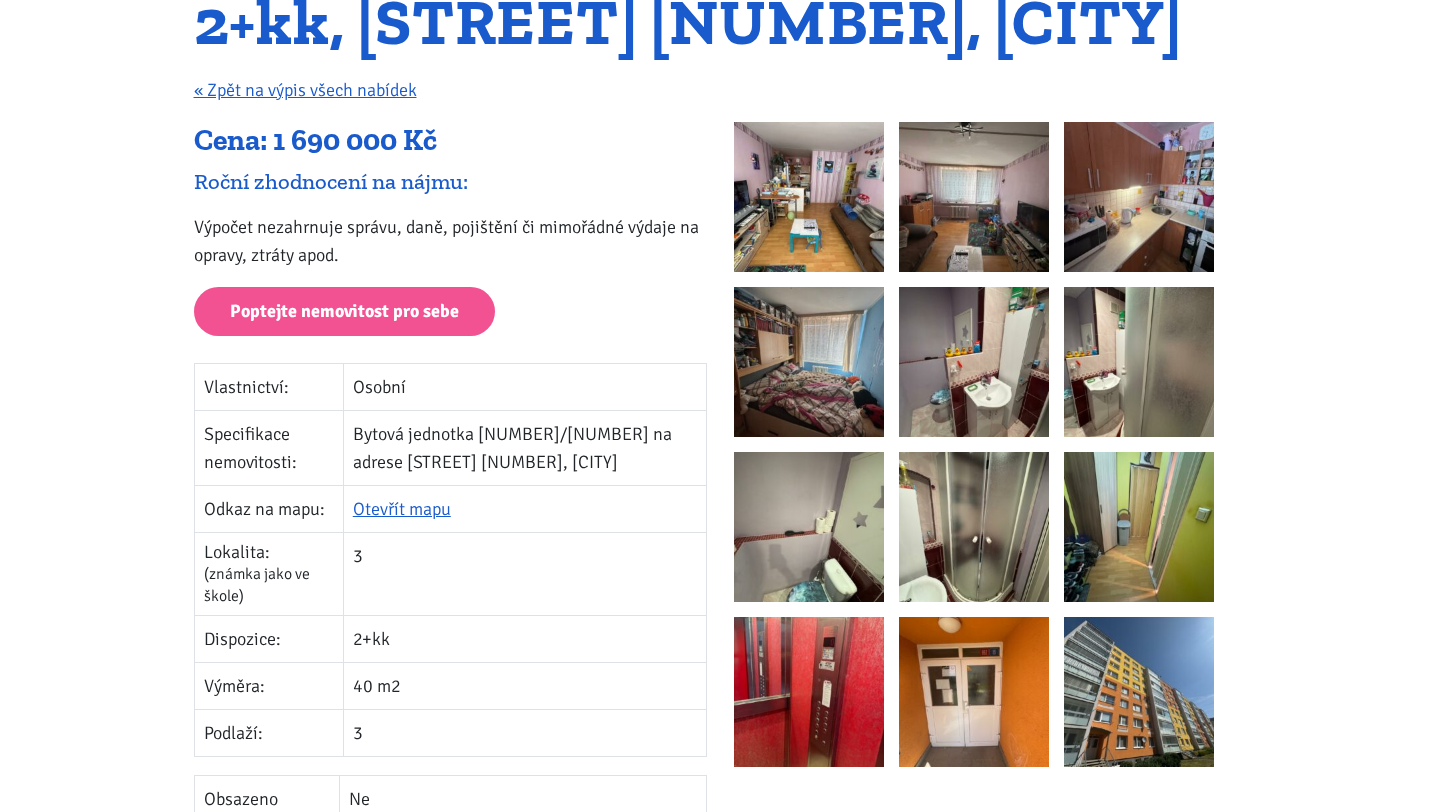 click at bounding box center [1139, 692] 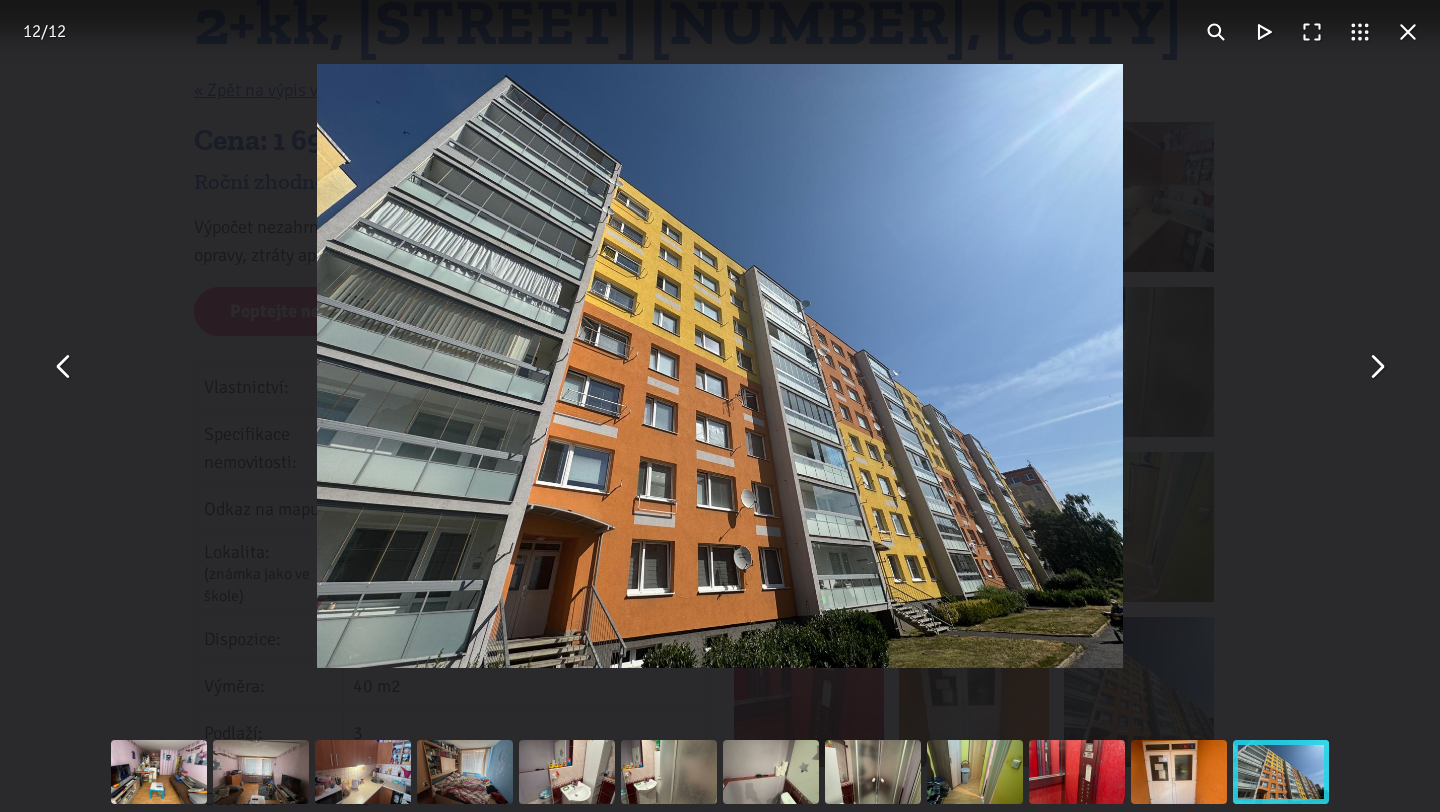 click at bounding box center (1376, 366) 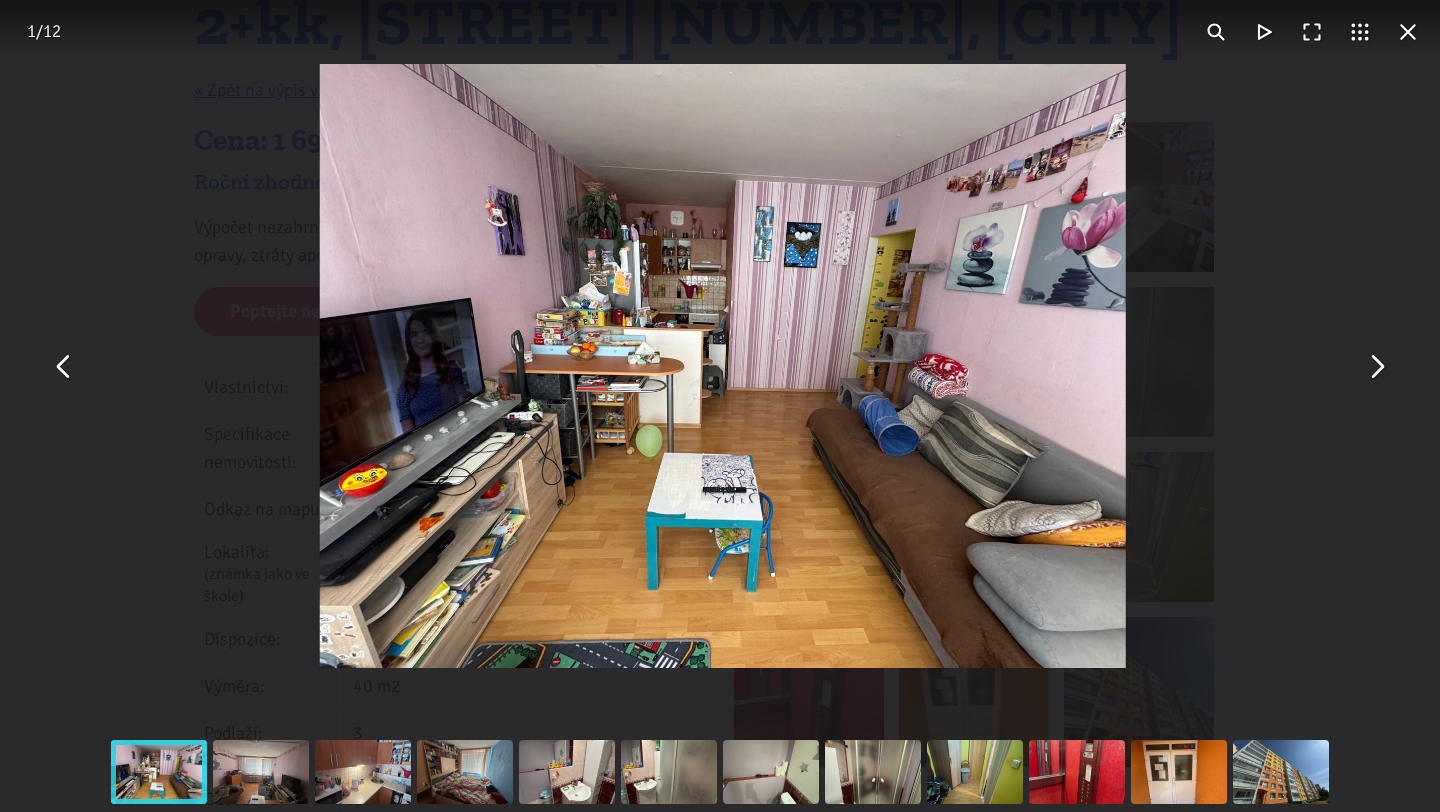 click at bounding box center [1376, 366] 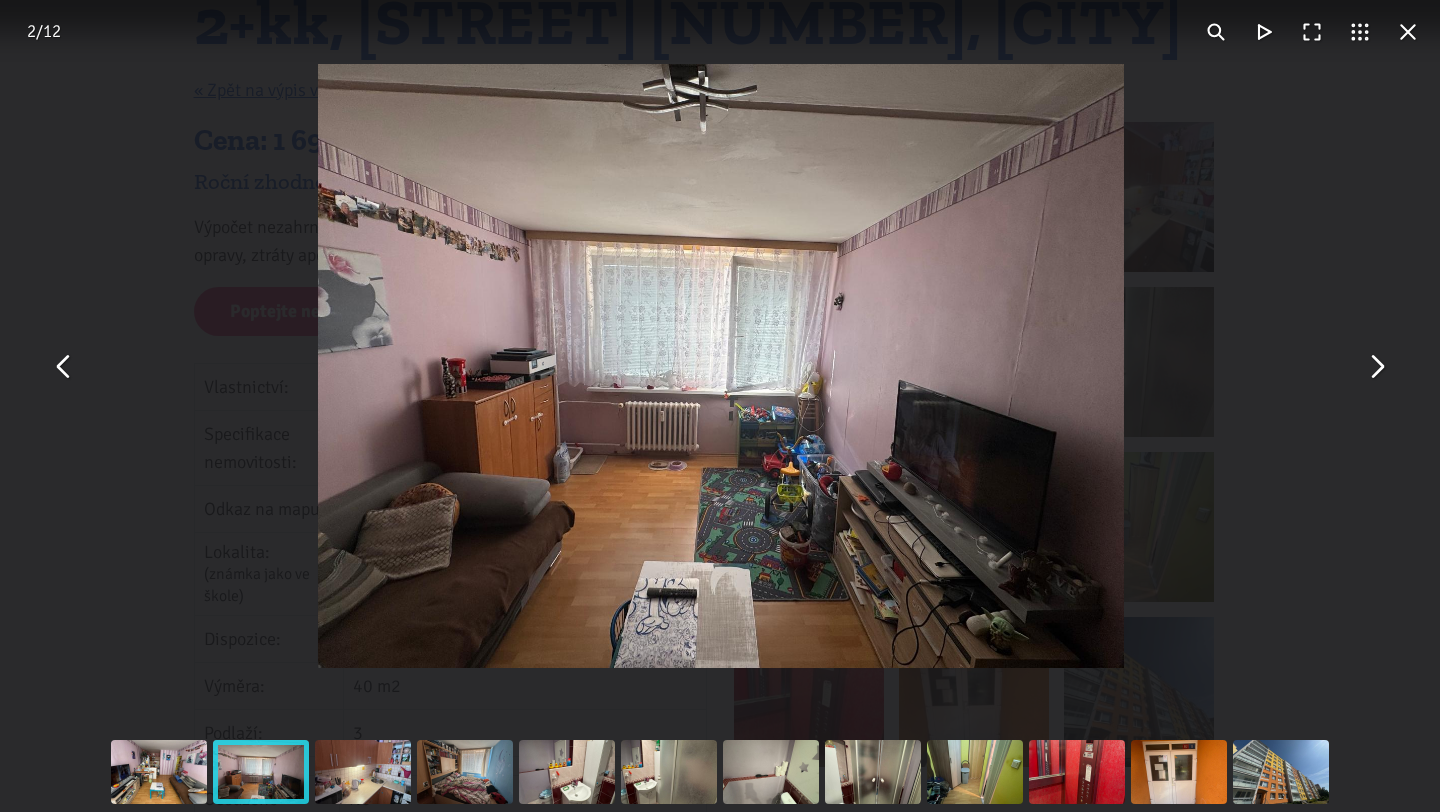 click at bounding box center (1408, 32) 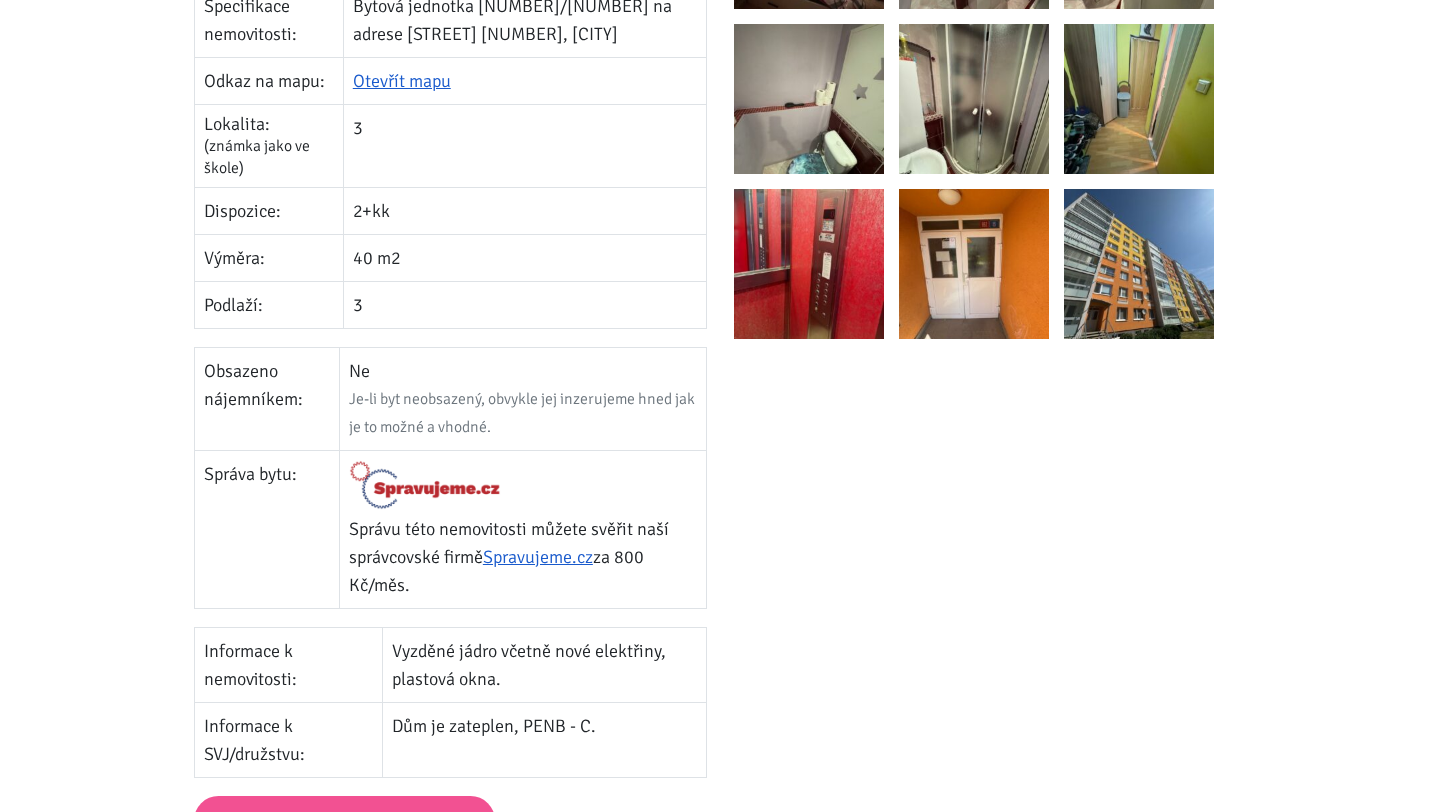 scroll, scrollTop: 0, scrollLeft: 0, axis: both 